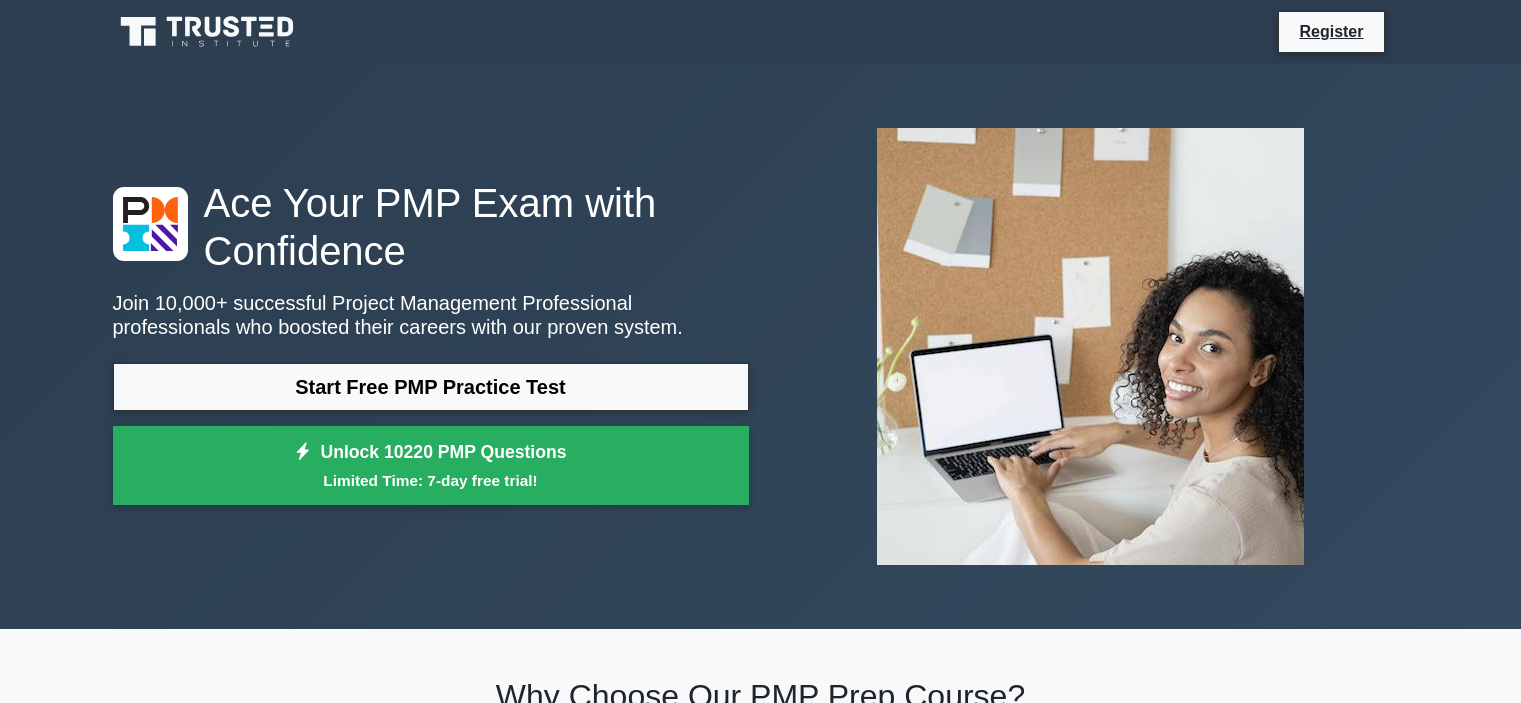 scroll, scrollTop: 0, scrollLeft: 0, axis: both 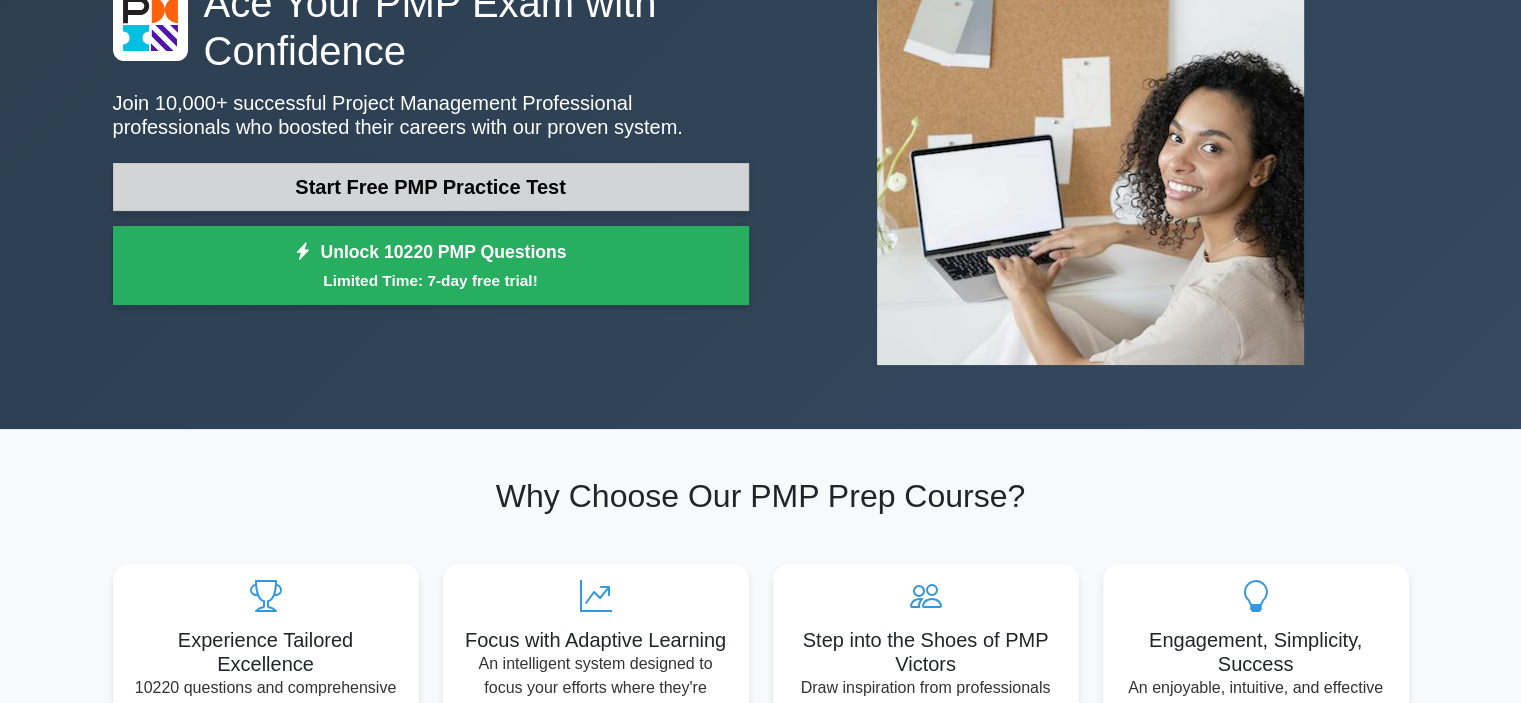 click on "Start Free PMP Practice Test" at bounding box center [431, 187] 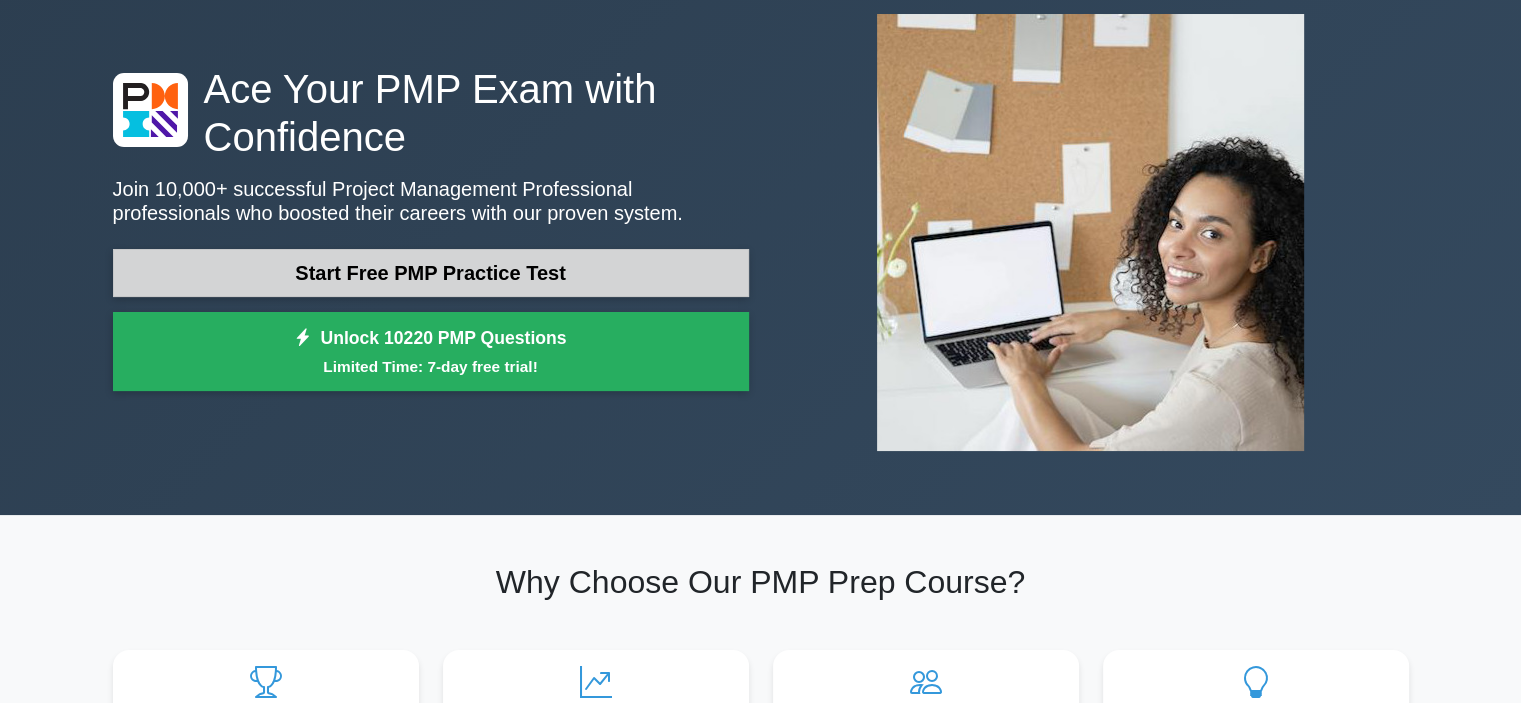 scroll, scrollTop: 0, scrollLeft: 0, axis: both 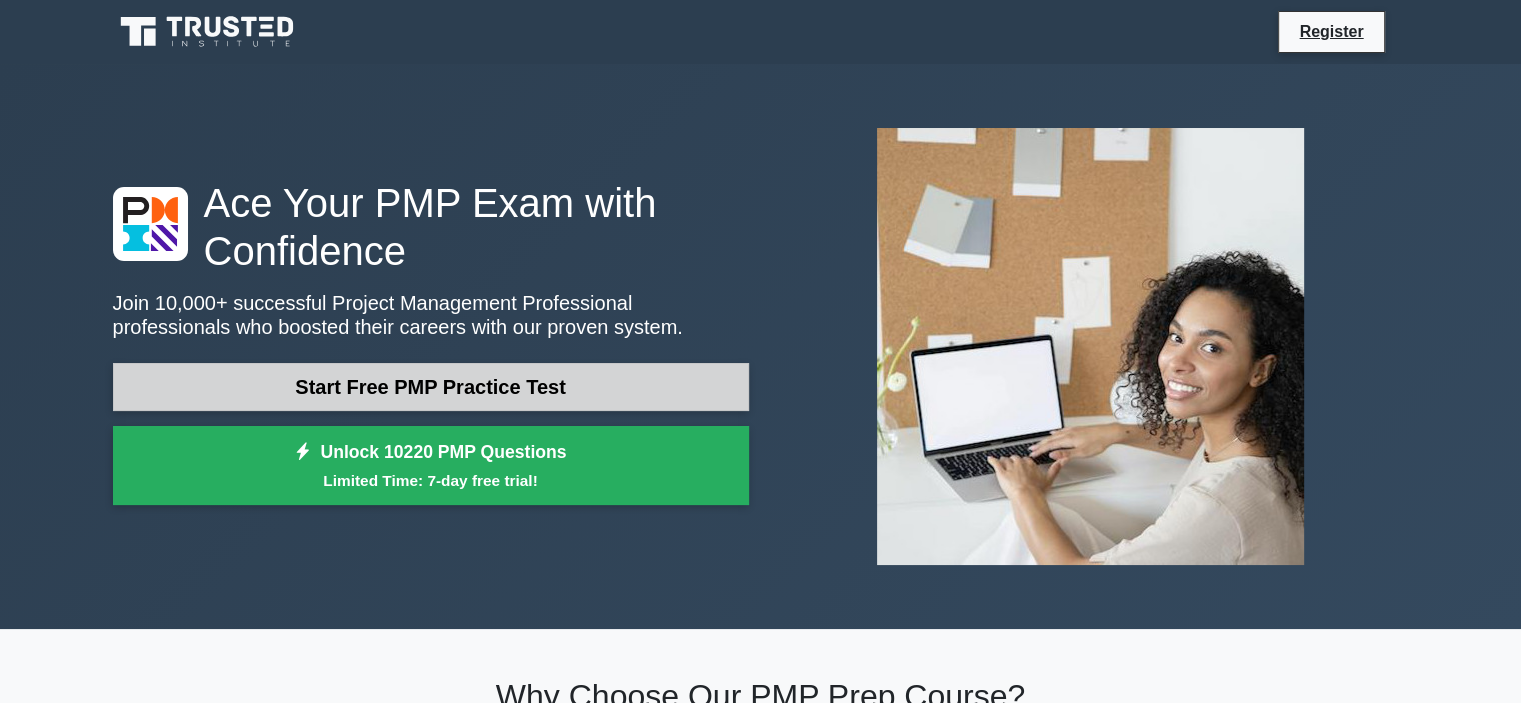 click on "Start Free PMP Practice Test" at bounding box center (431, 387) 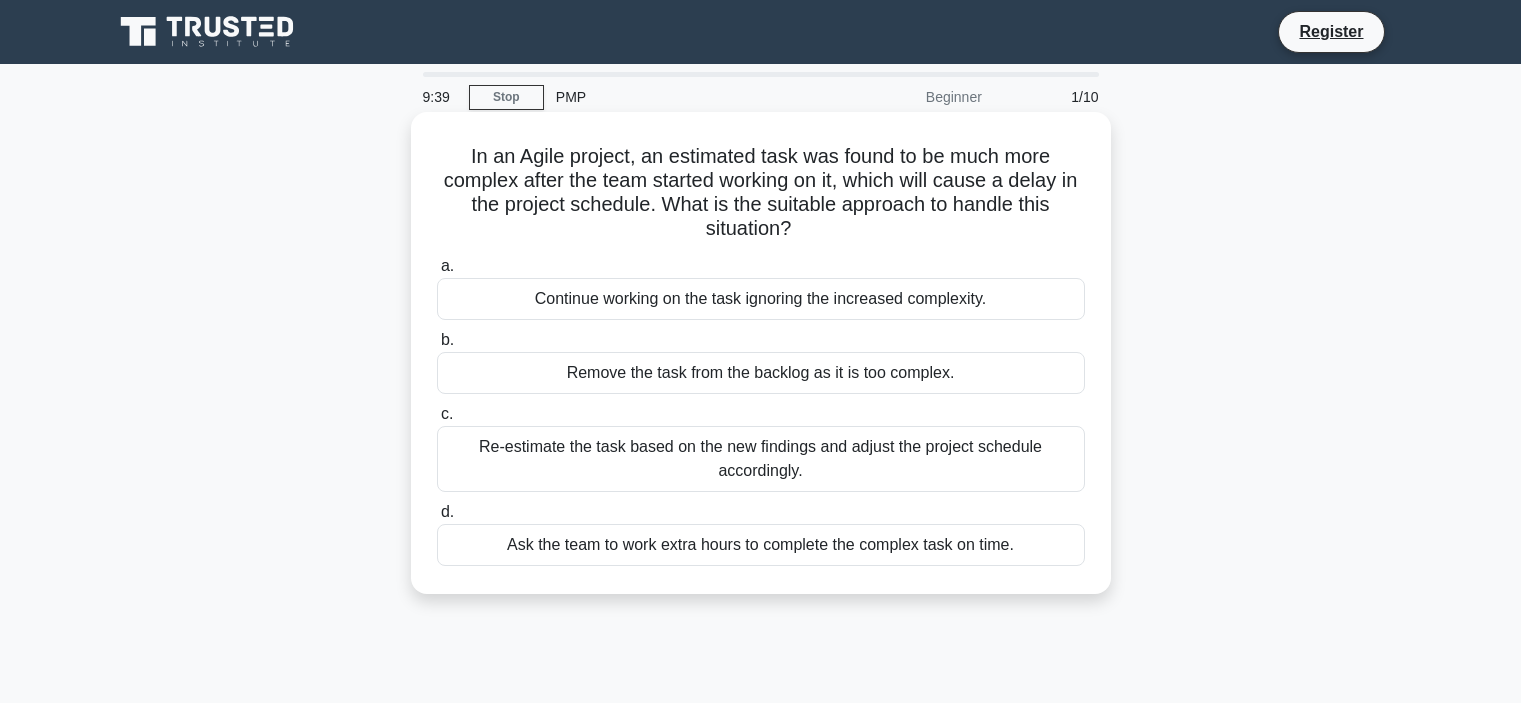 scroll, scrollTop: 0, scrollLeft: 0, axis: both 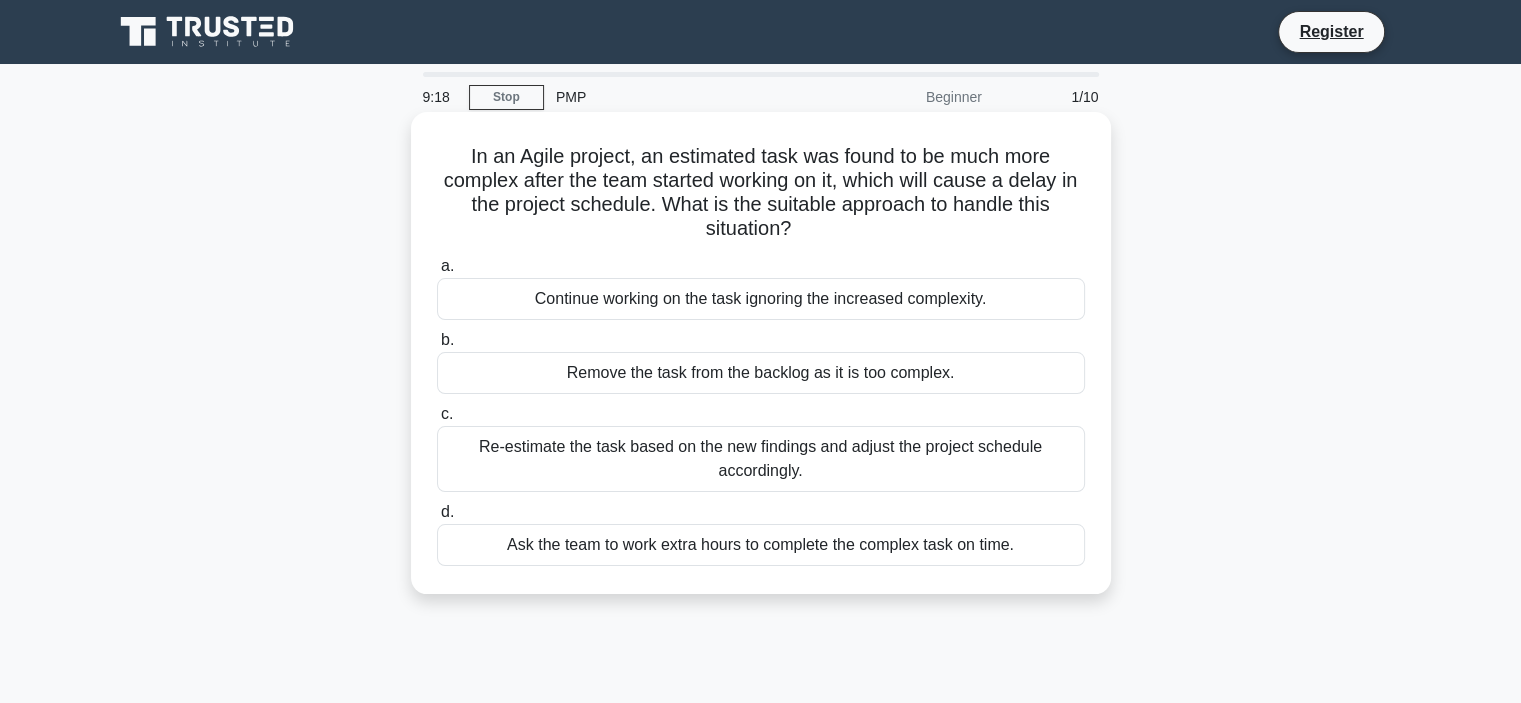 click on "Re-estimate the task based on the new findings and adjust the project schedule accordingly." at bounding box center (761, 459) 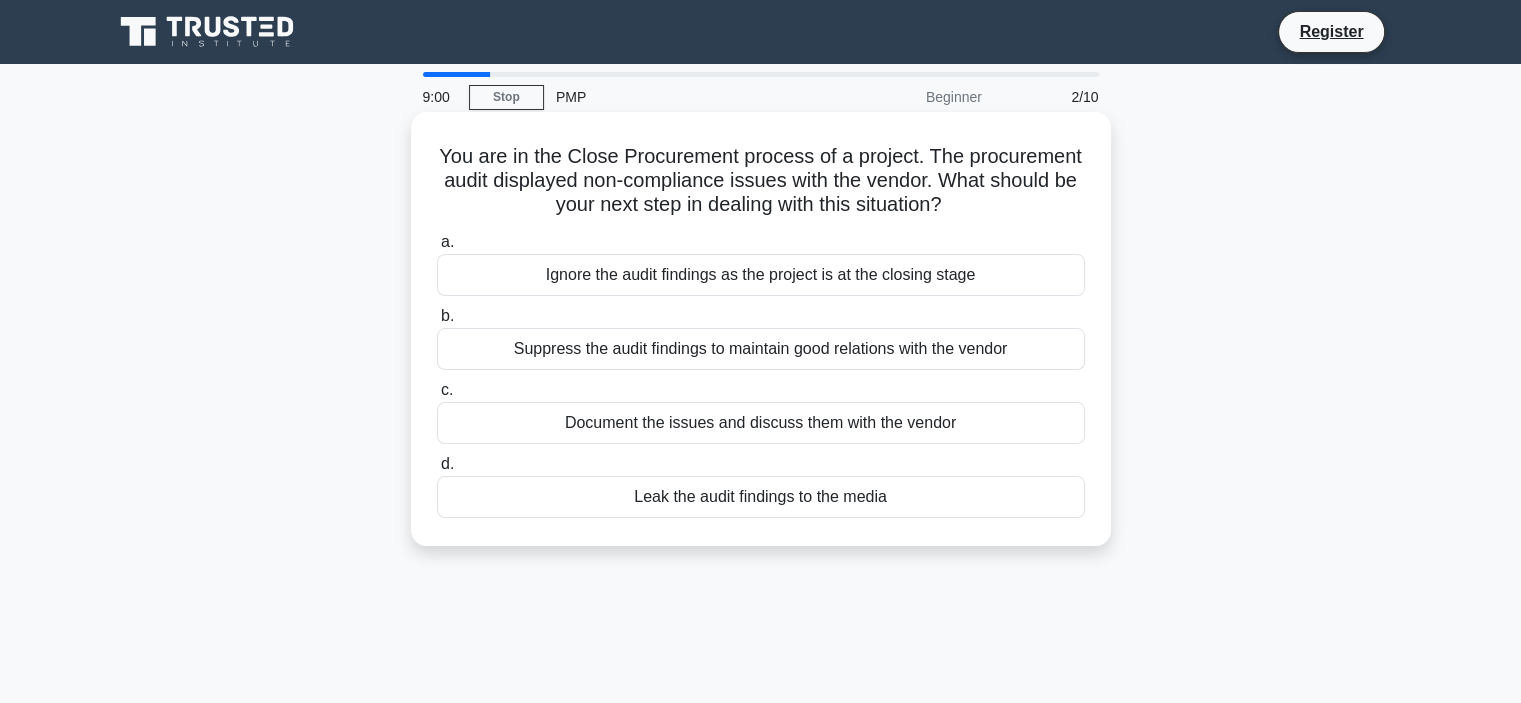 click on "Document the issues and discuss them with the vendor" at bounding box center [761, 423] 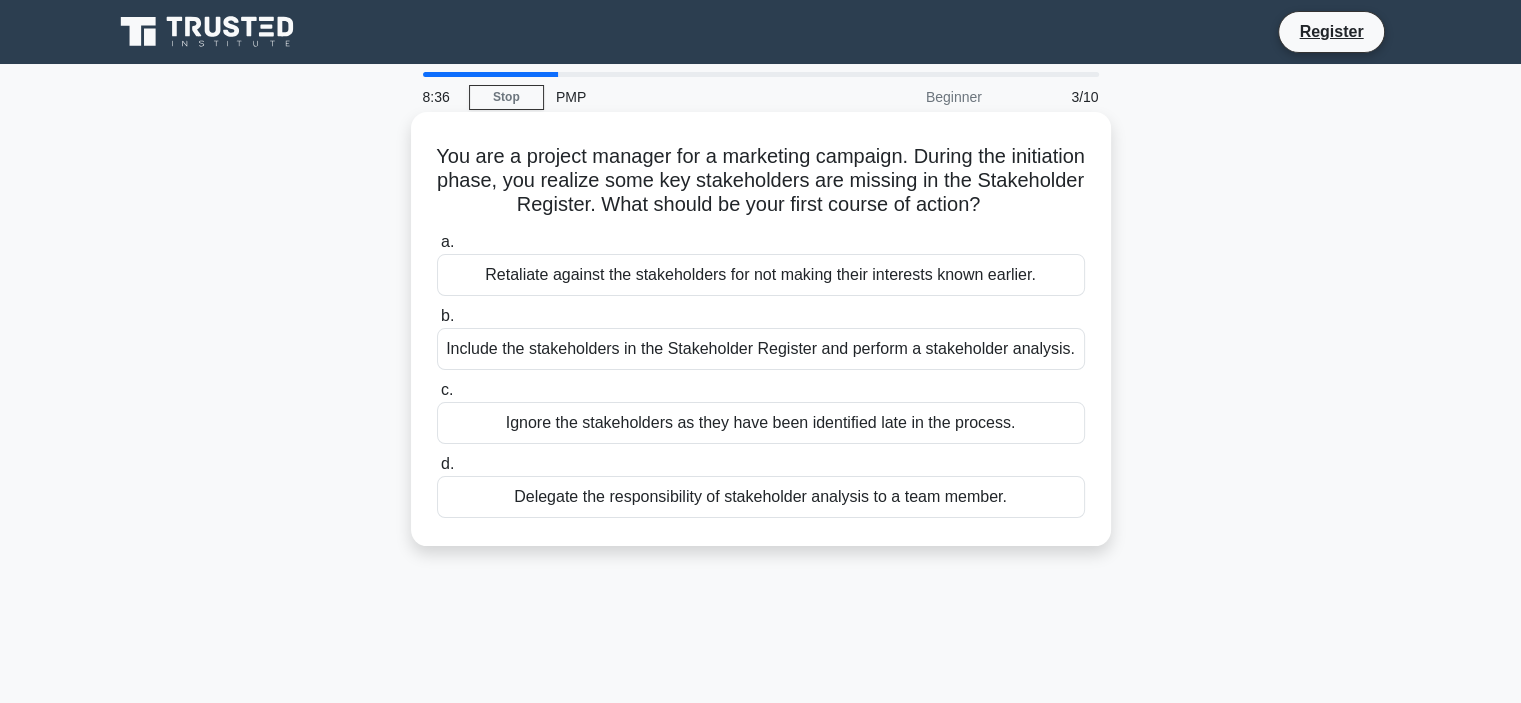 click on "Include the stakeholders in the Stakeholder Register and perform a stakeholder analysis." at bounding box center [761, 349] 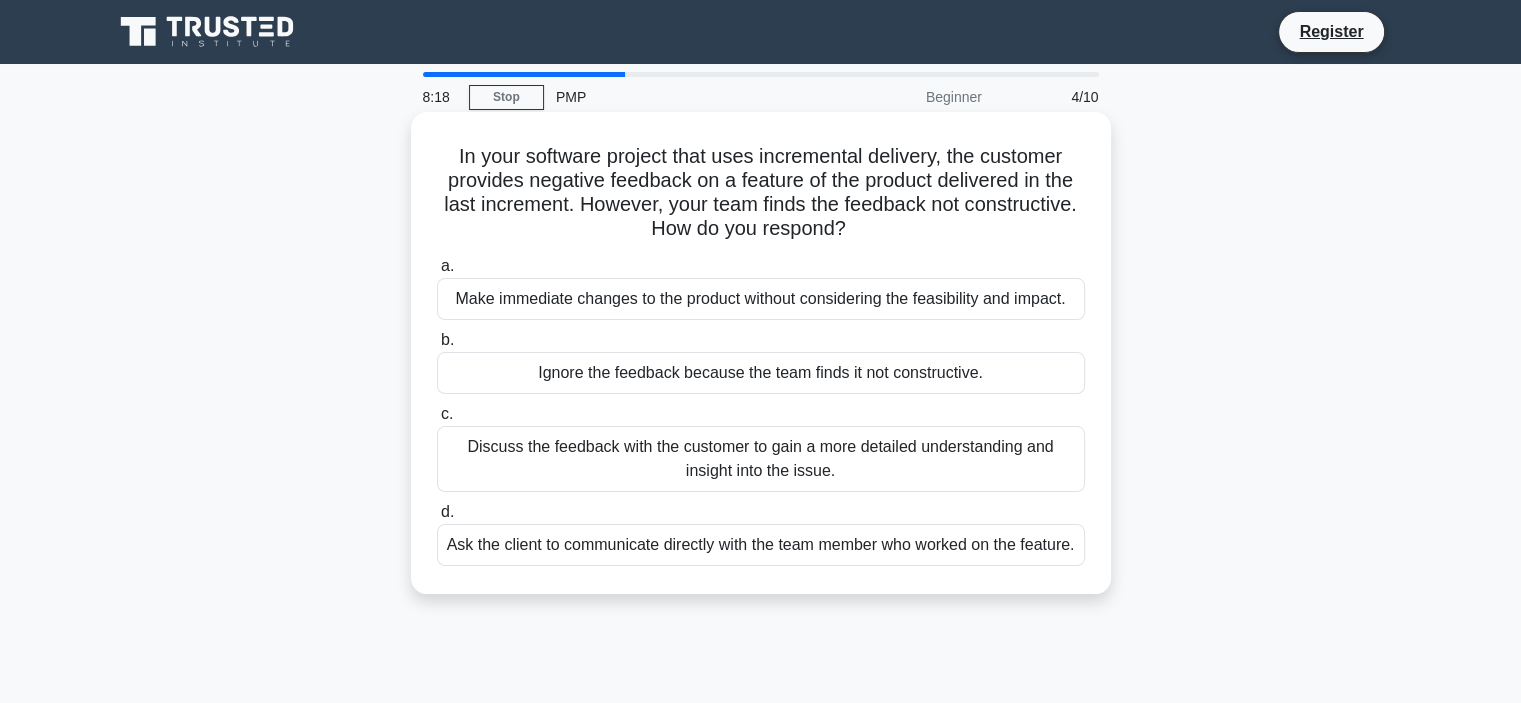 click on "Discuss the feedback with the customer to gain a more detailed understanding and insight into the issue." at bounding box center [761, 459] 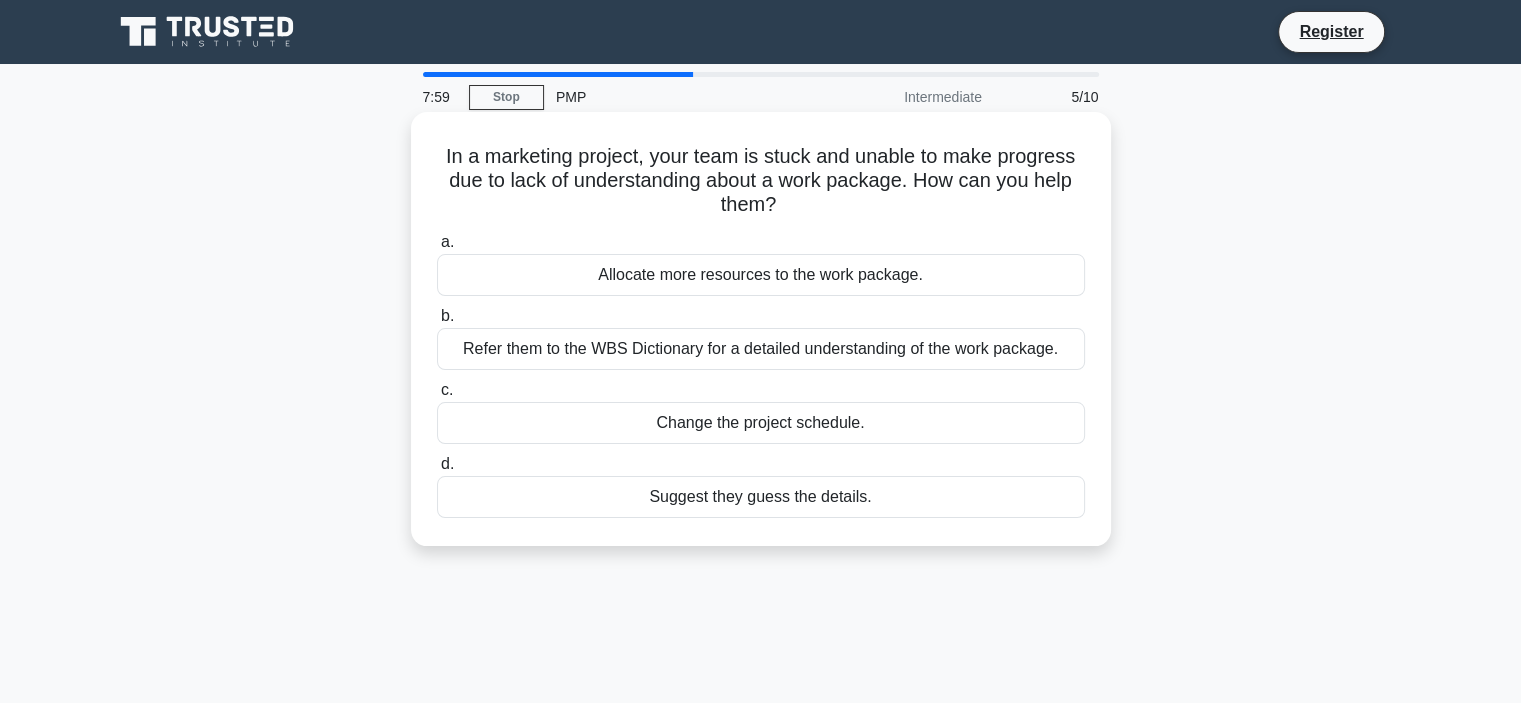 click on "Refer them to the WBS Dictionary for a detailed understanding of the work package." at bounding box center [761, 349] 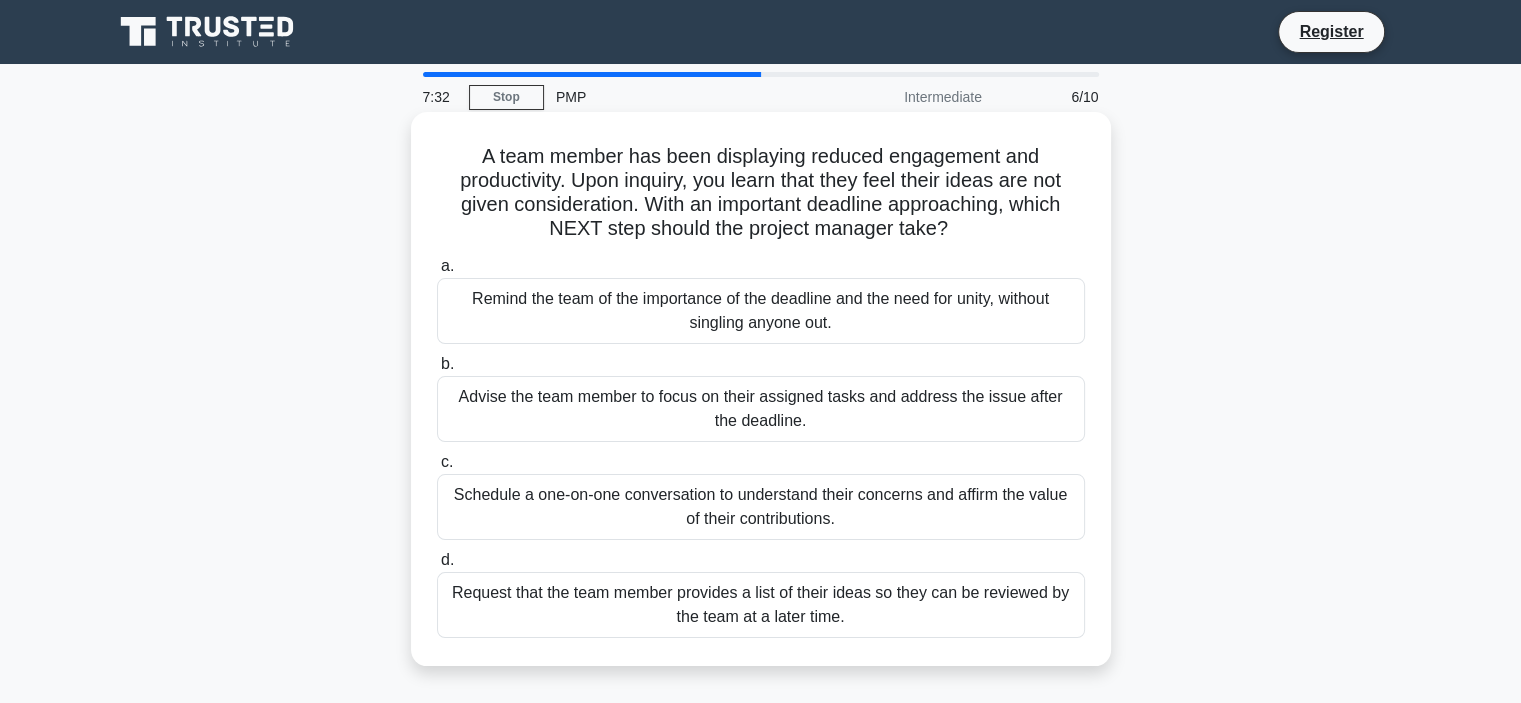 click on "Schedule a one-on-one conversation to understand their concerns and affirm the value of their contributions." at bounding box center [761, 507] 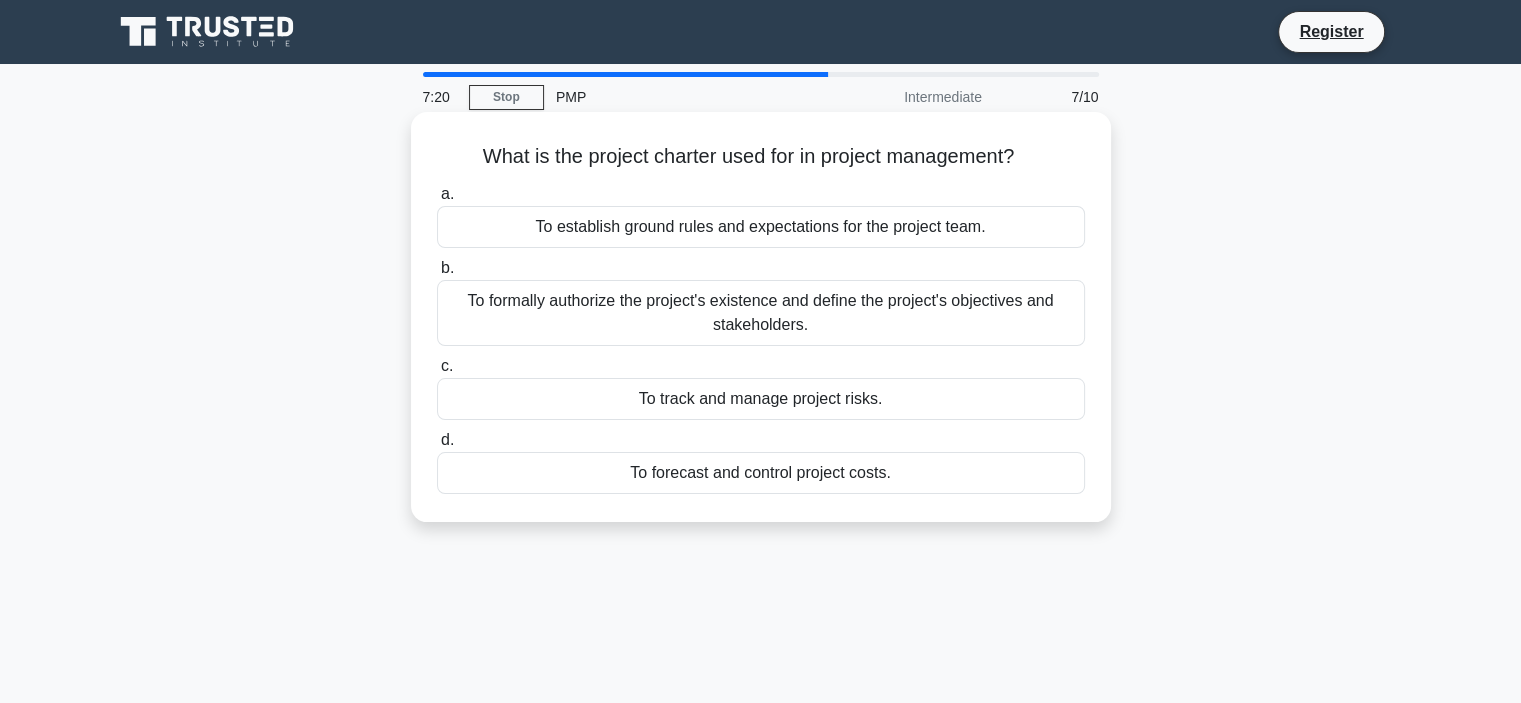 click on "To formally authorize the project's existence and define the project's objectives and stakeholders." at bounding box center (761, 313) 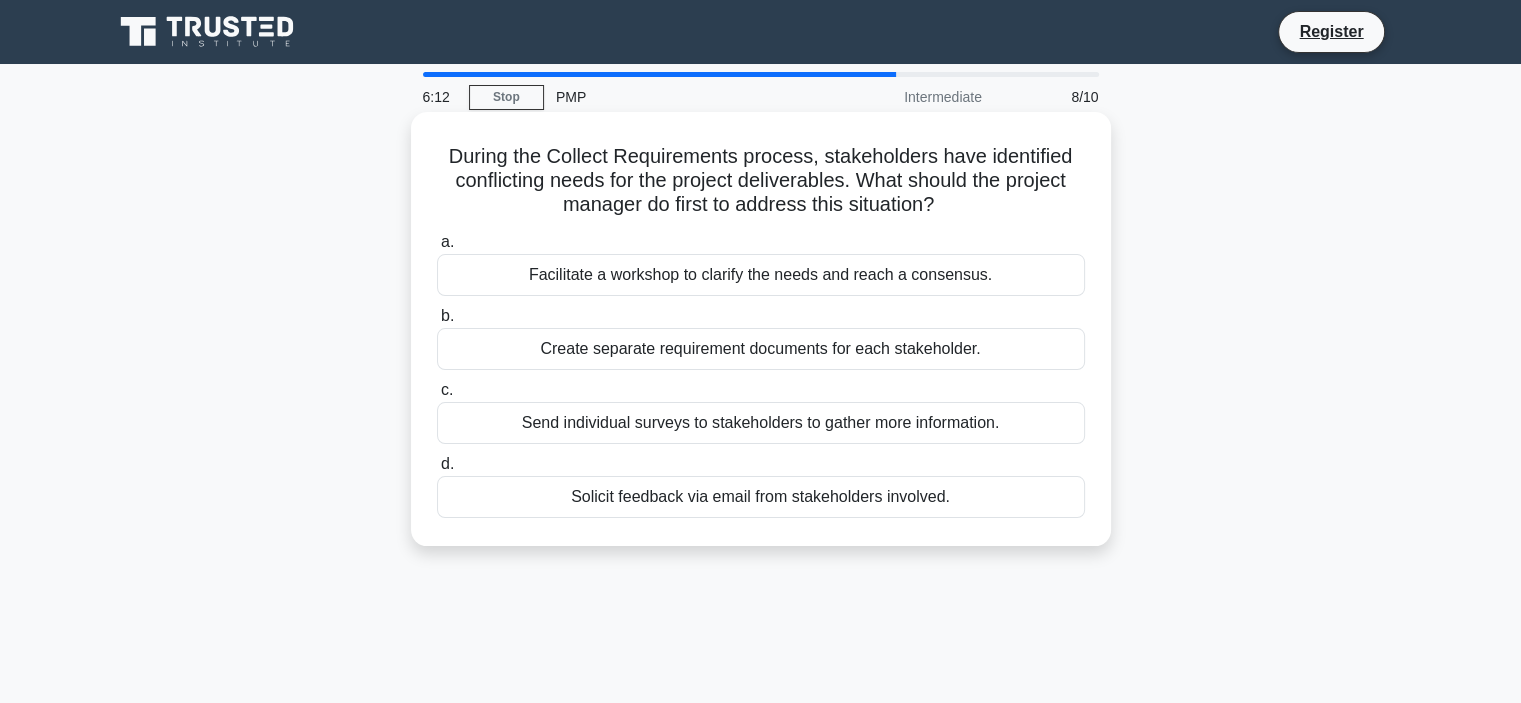 click on "Facilitate a workshop to clarify the needs and reach a consensus." at bounding box center (761, 275) 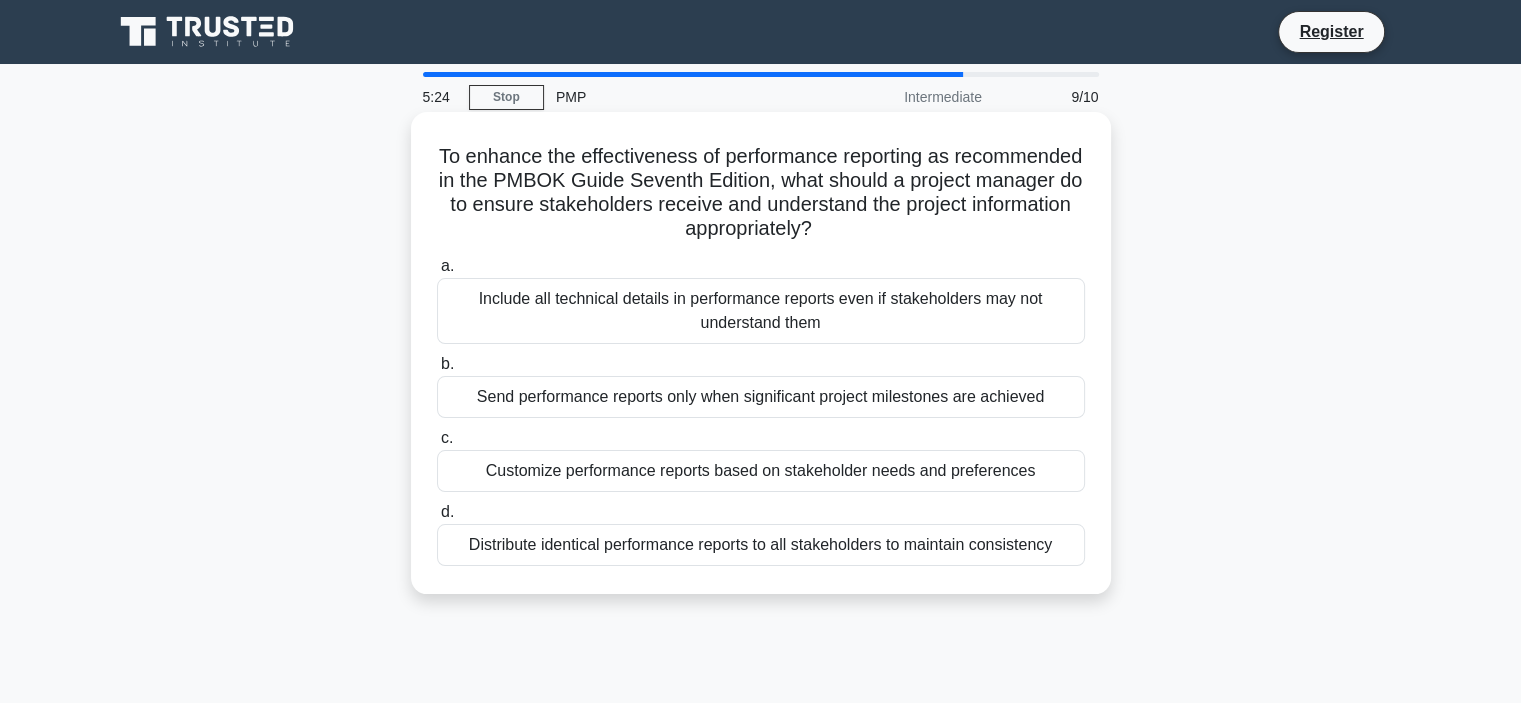 click on "Customize performance reports based on stakeholder needs and preferences" at bounding box center (761, 471) 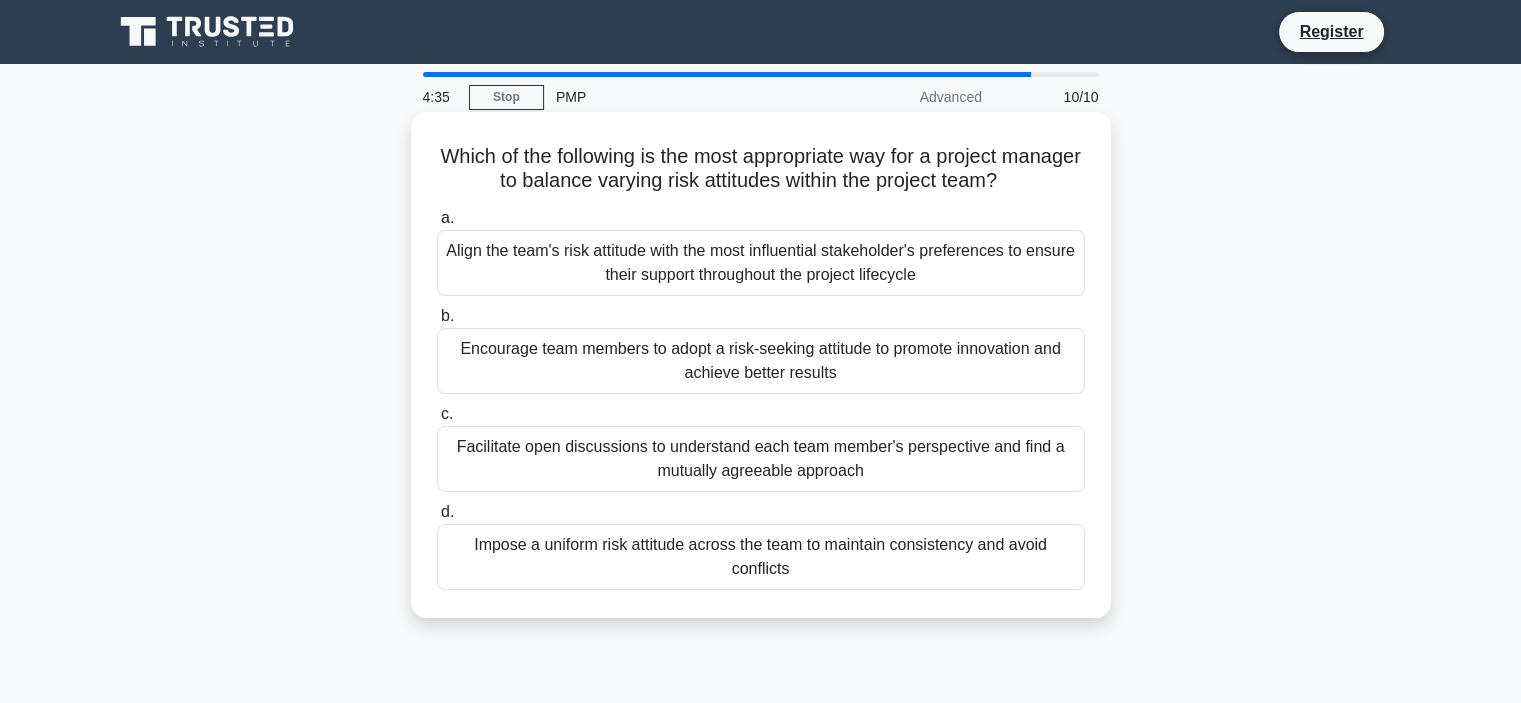 click on "Encourage team members to adopt a risk-seeking attitude to promote innovation and achieve better results" at bounding box center [761, 361] 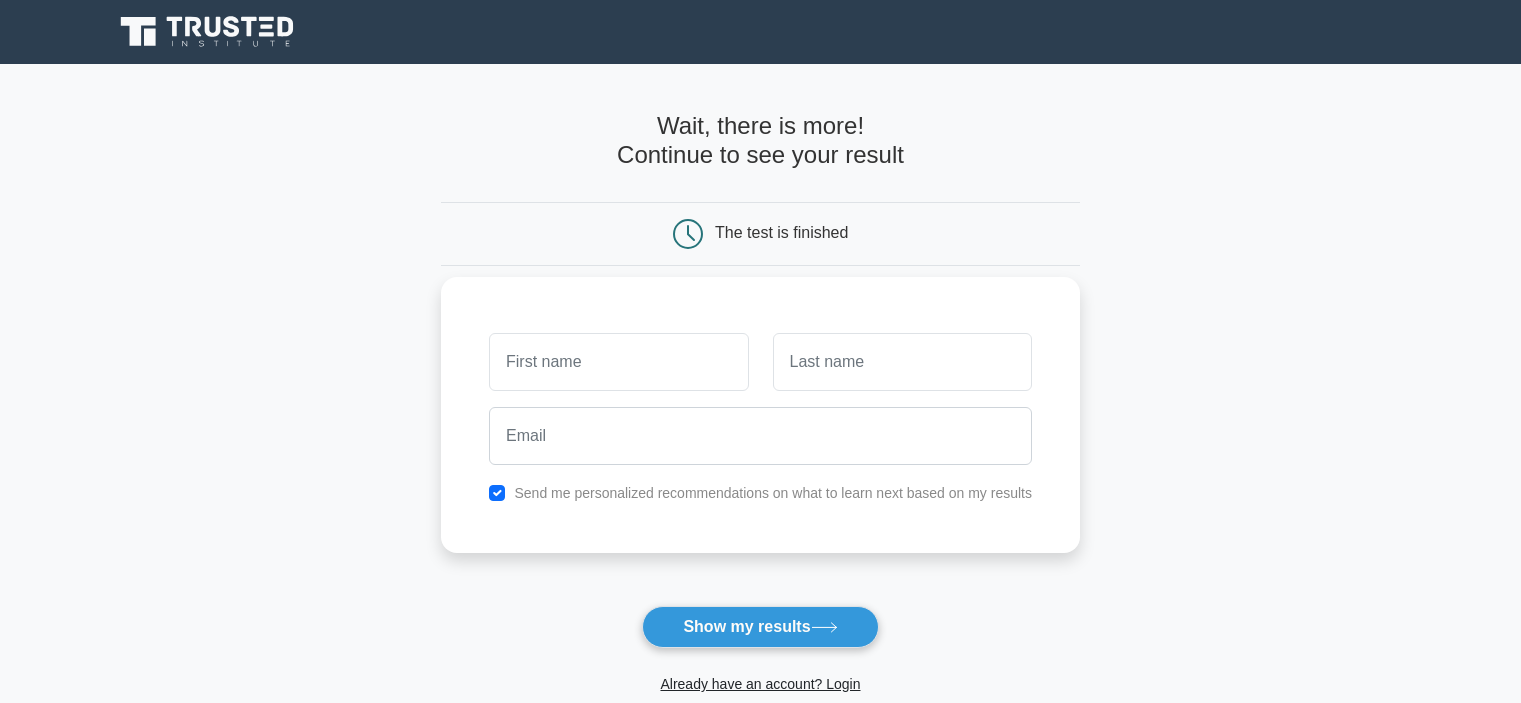 scroll, scrollTop: 0, scrollLeft: 0, axis: both 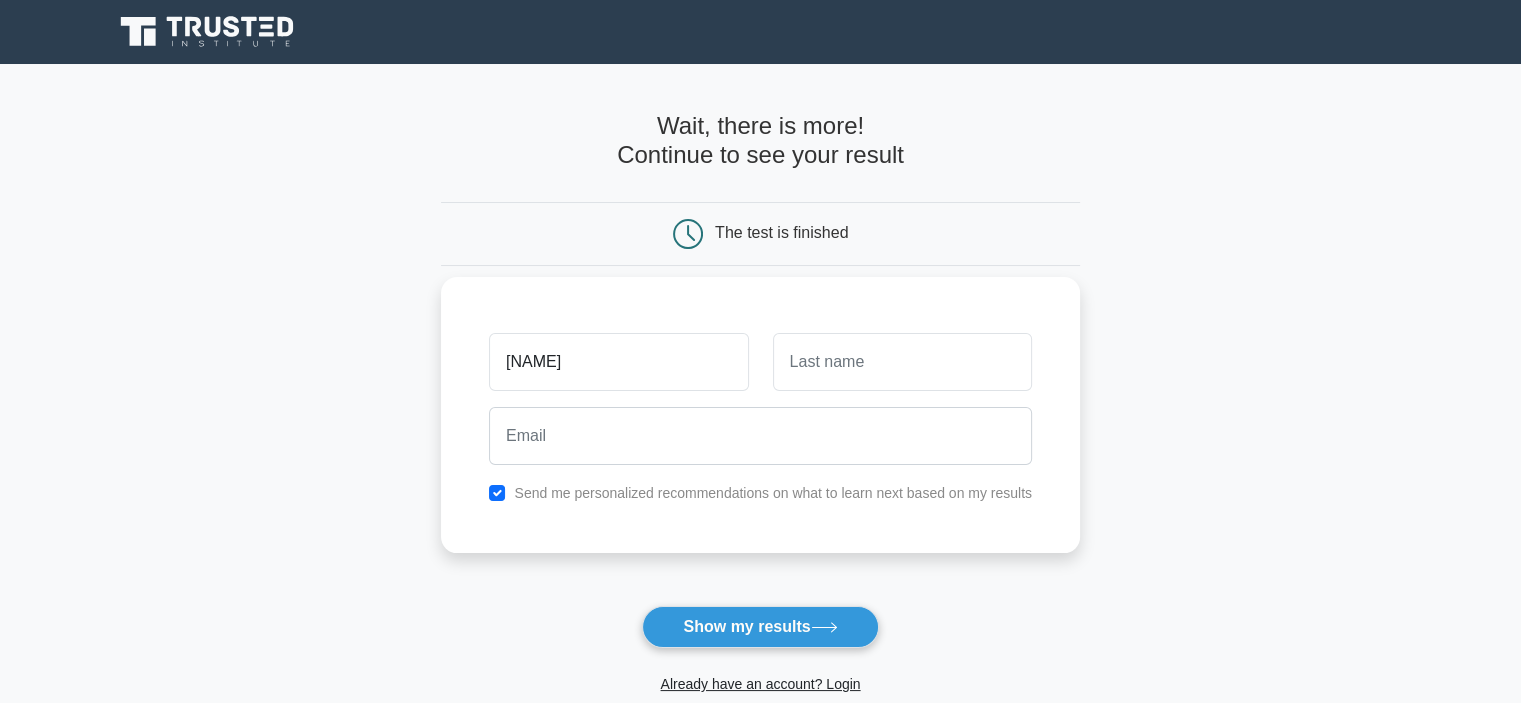 type on "[NAME]" 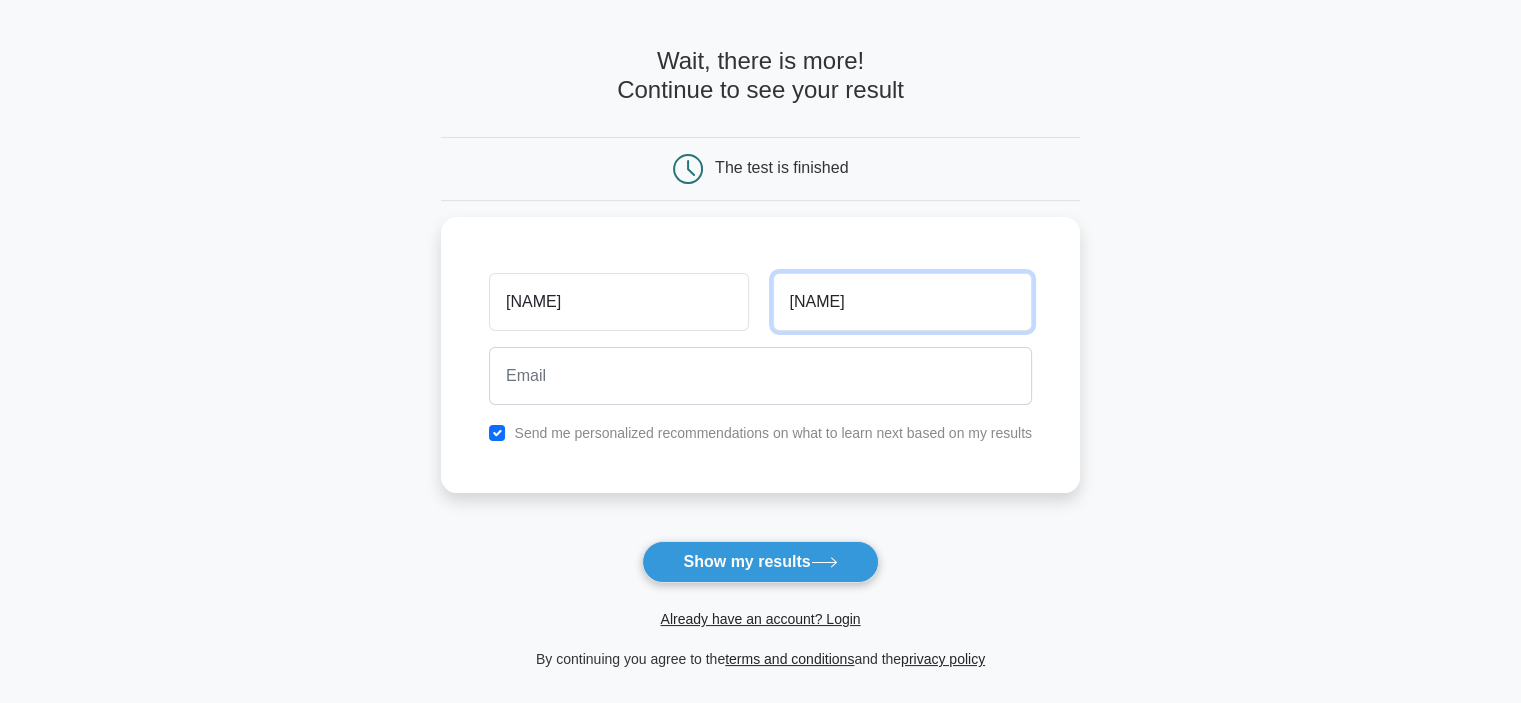 scroll, scrollTop: 100, scrollLeft: 0, axis: vertical 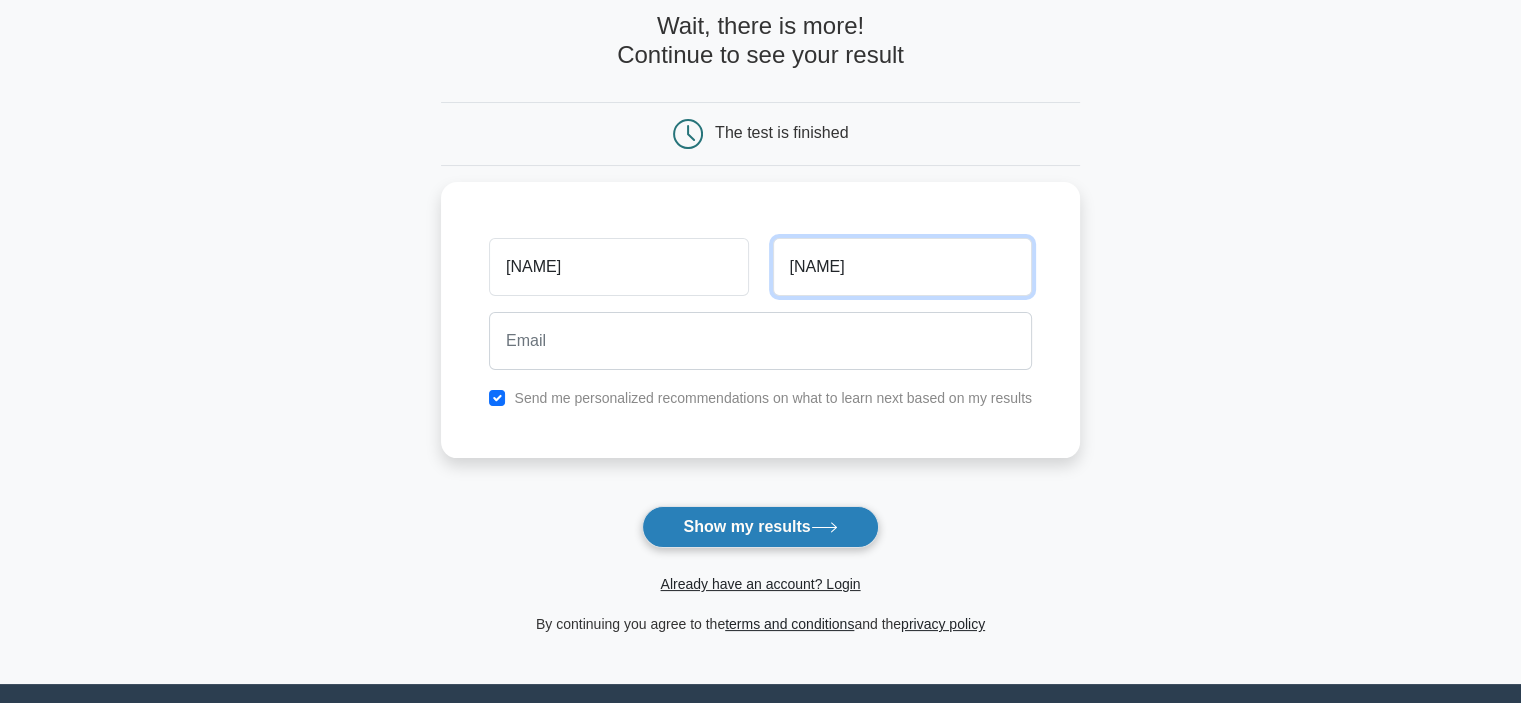 type on "akhtar" 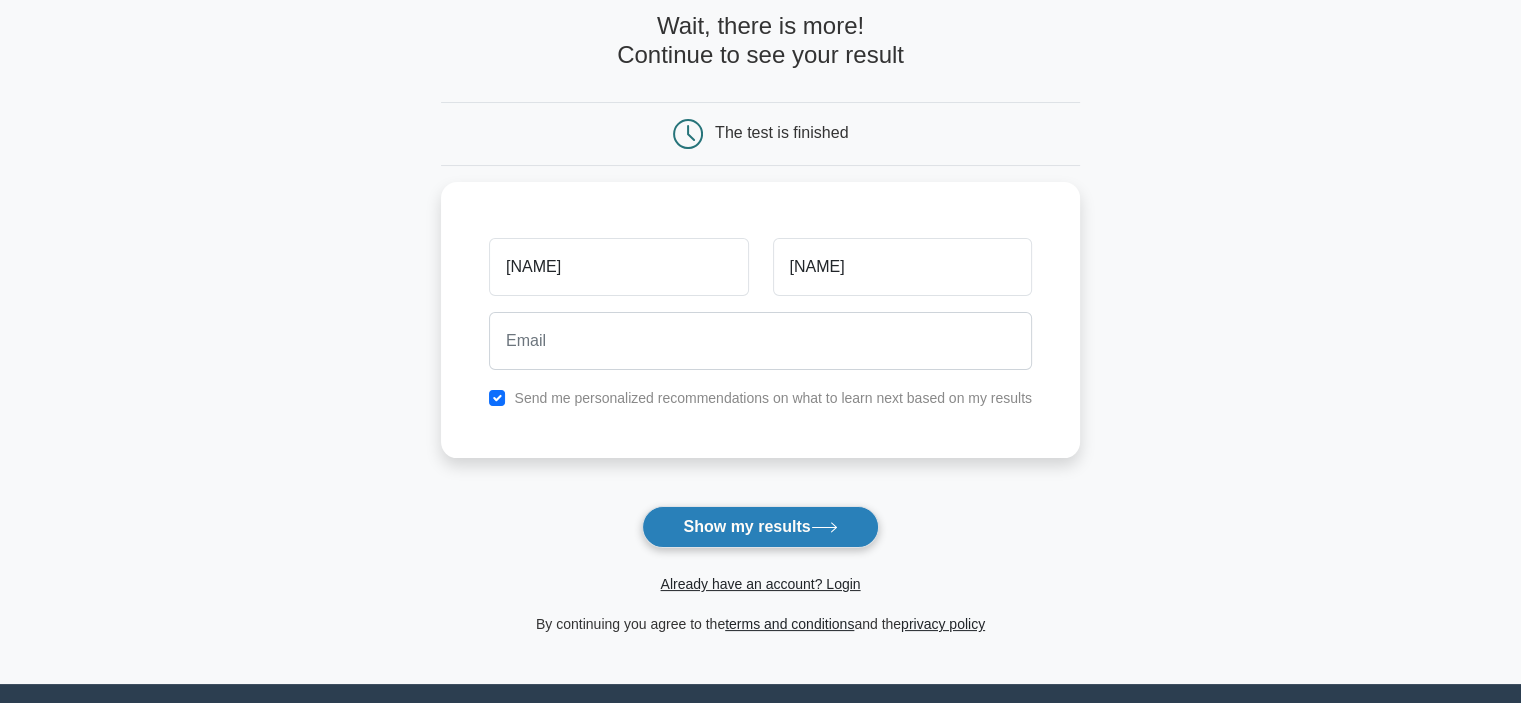 click on "Show my results" at bounding box center (760, 527) 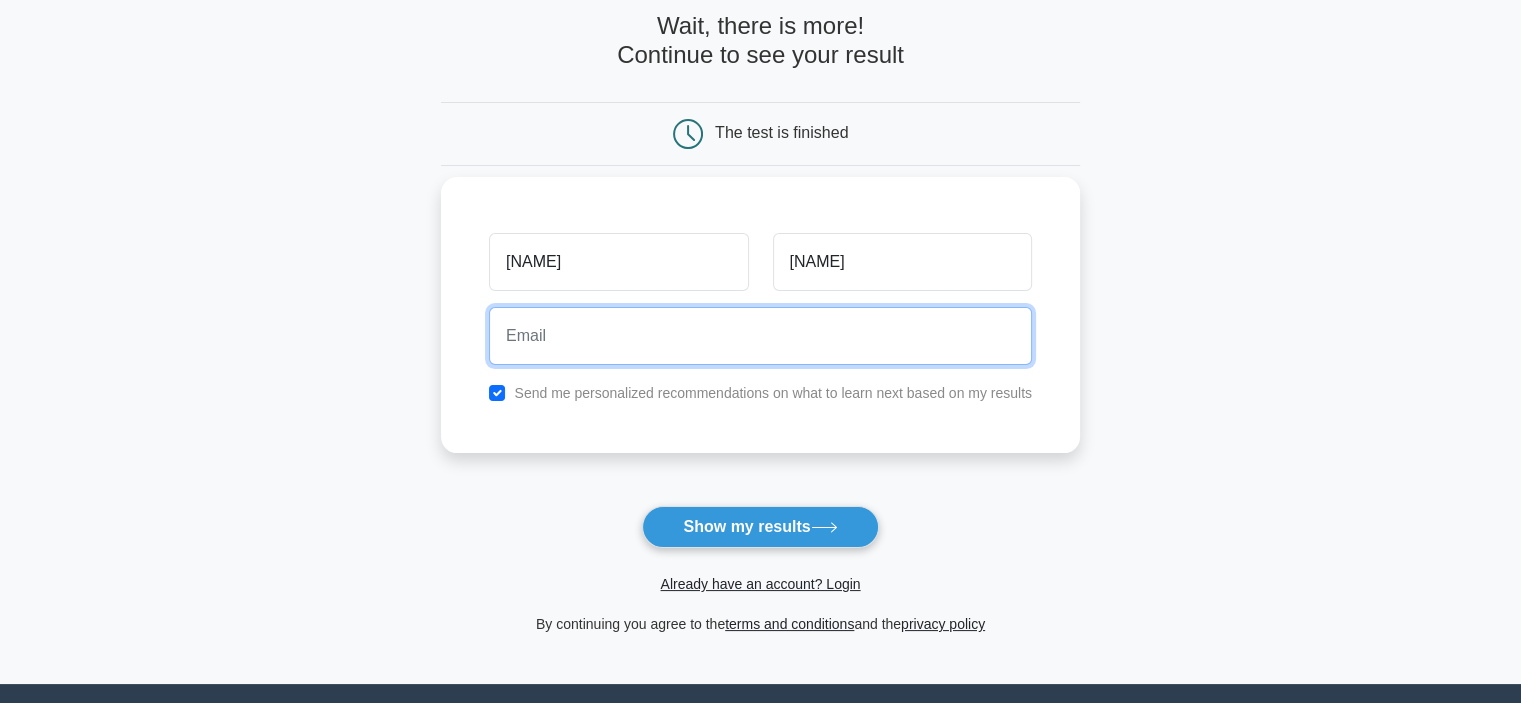 click at bounding box center (760, 336) 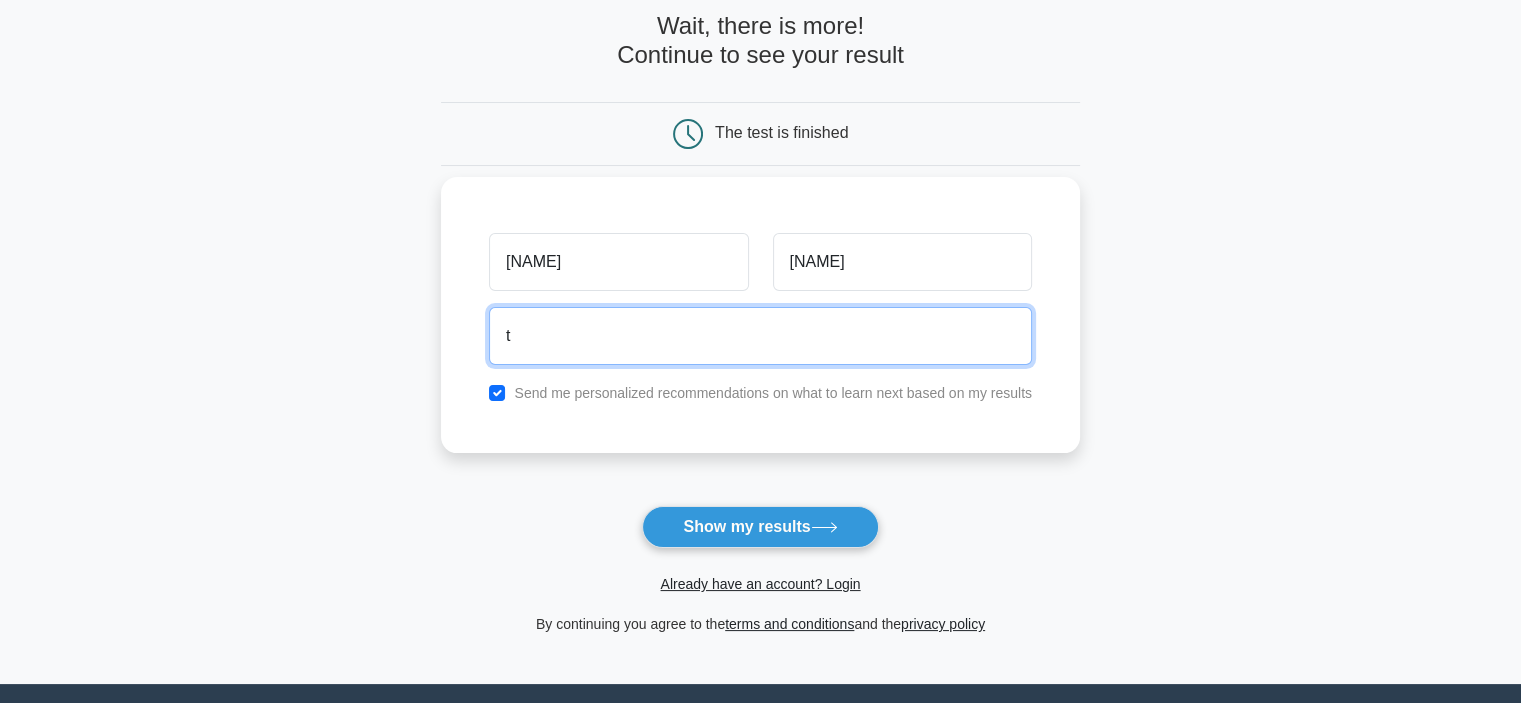 type on "taha@inter-green.com" 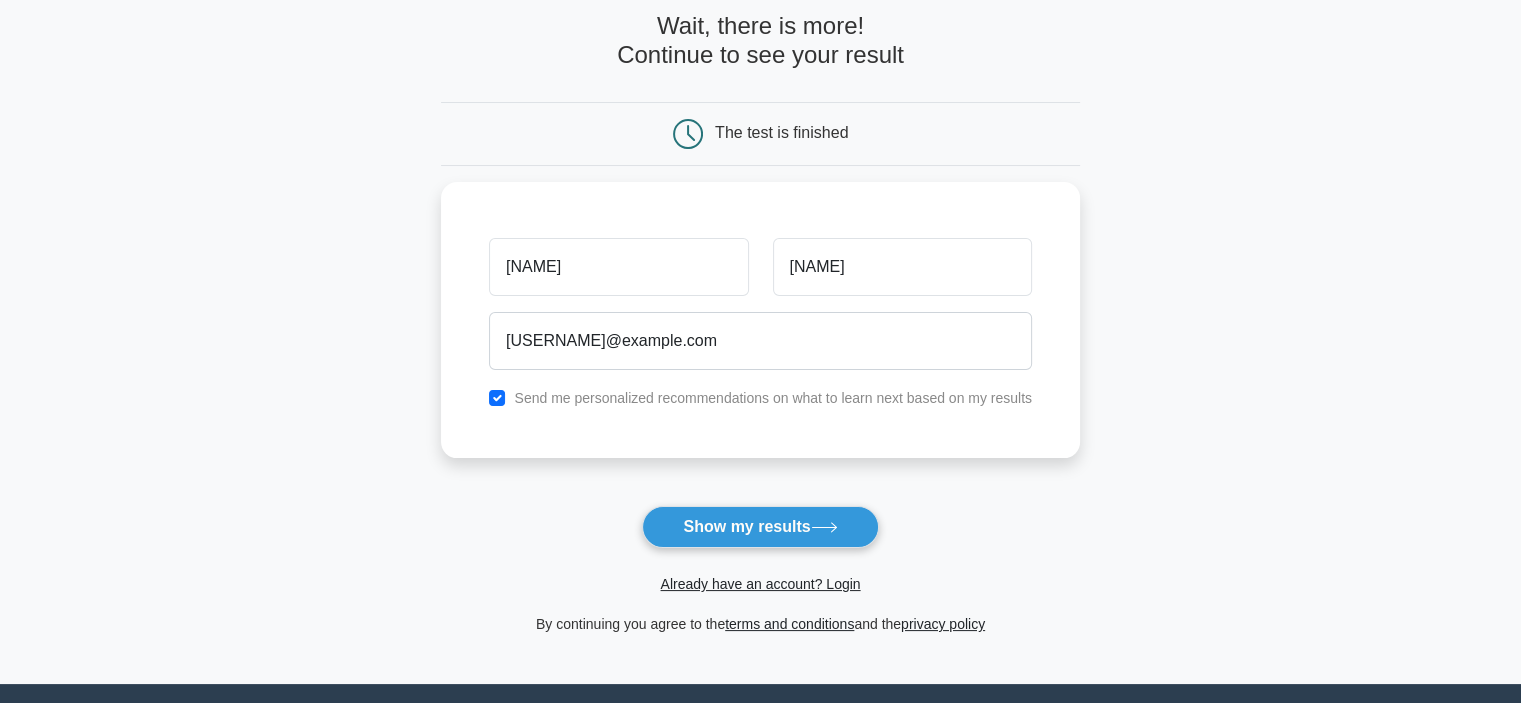 click on "Show my results" at bounding box center [760, 527] 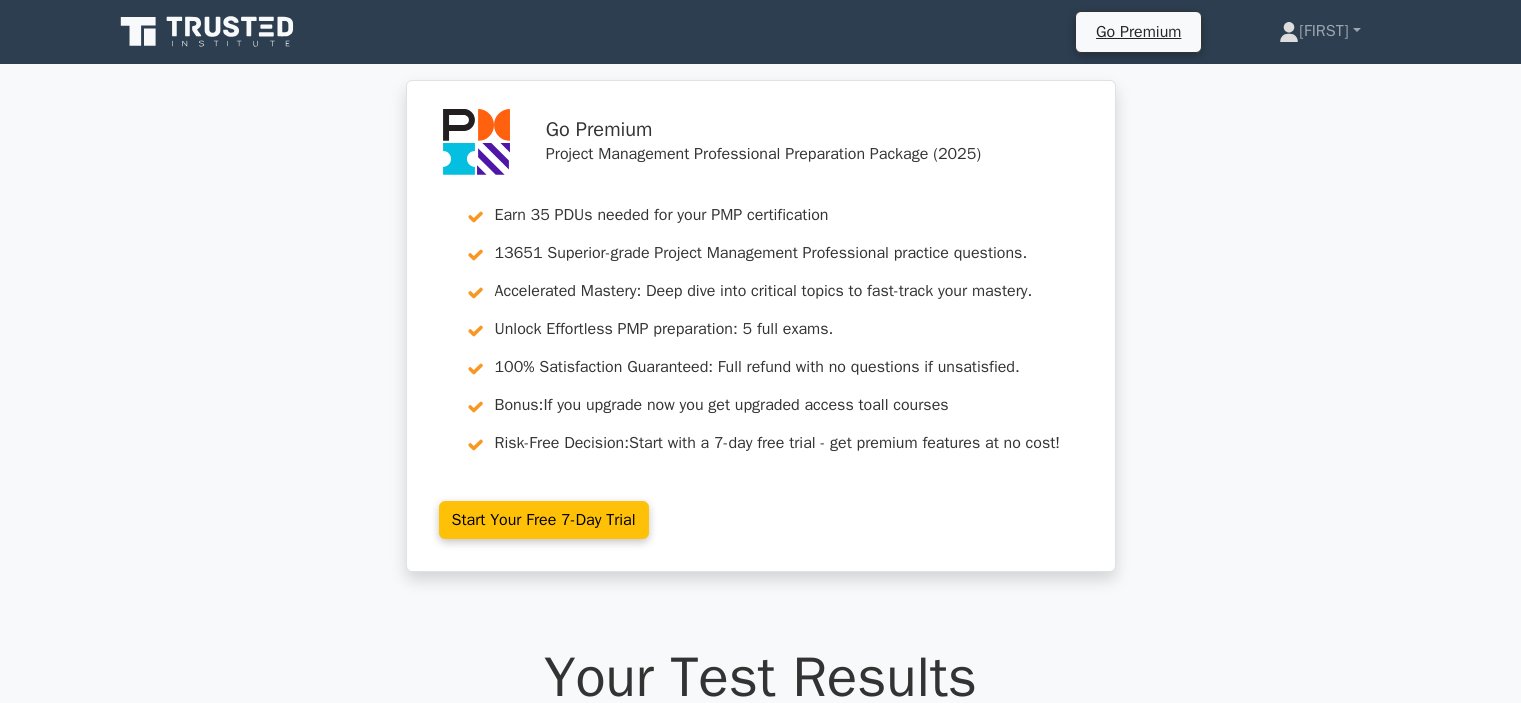 scroll, scrollTop: 0, scrollLeft: 0, axis: both 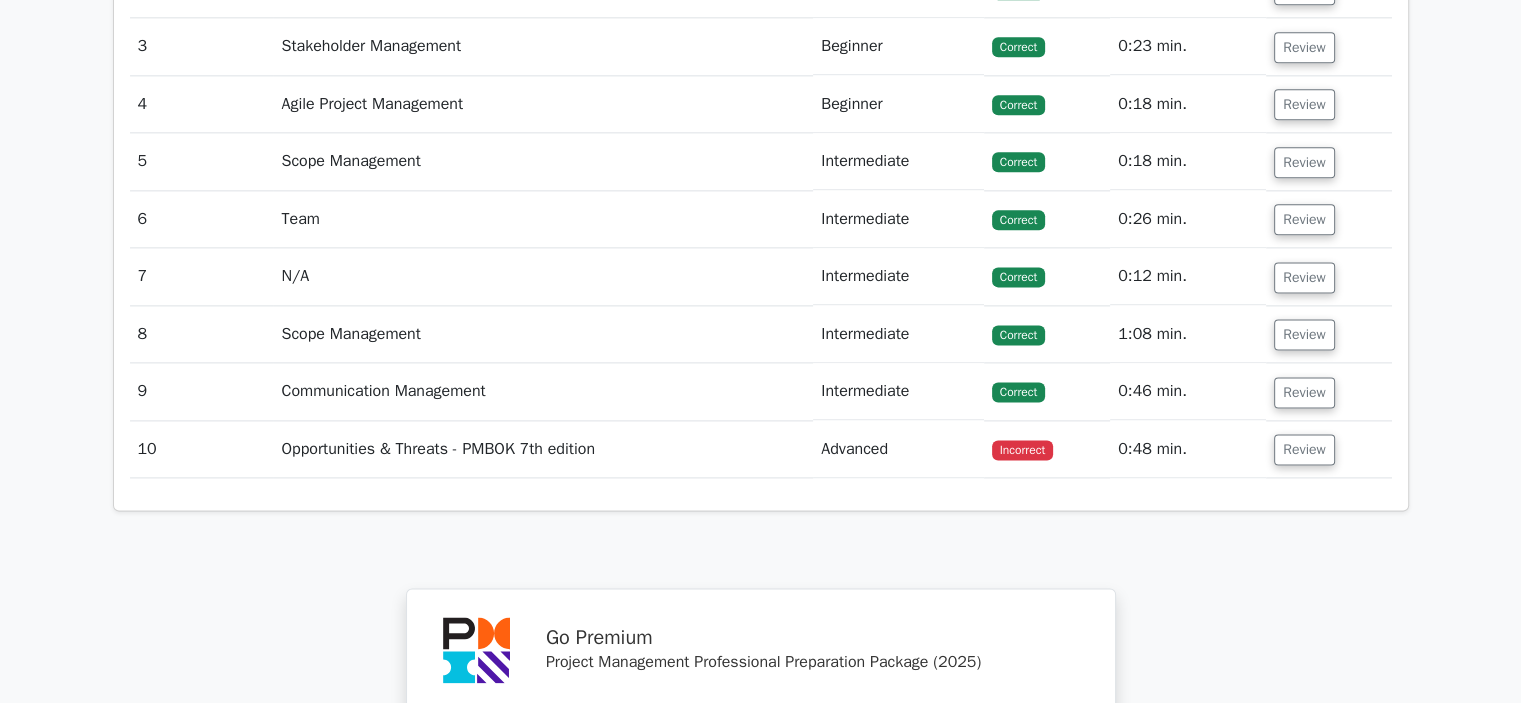 click on "Advanced" at bounding box center (898, 449) 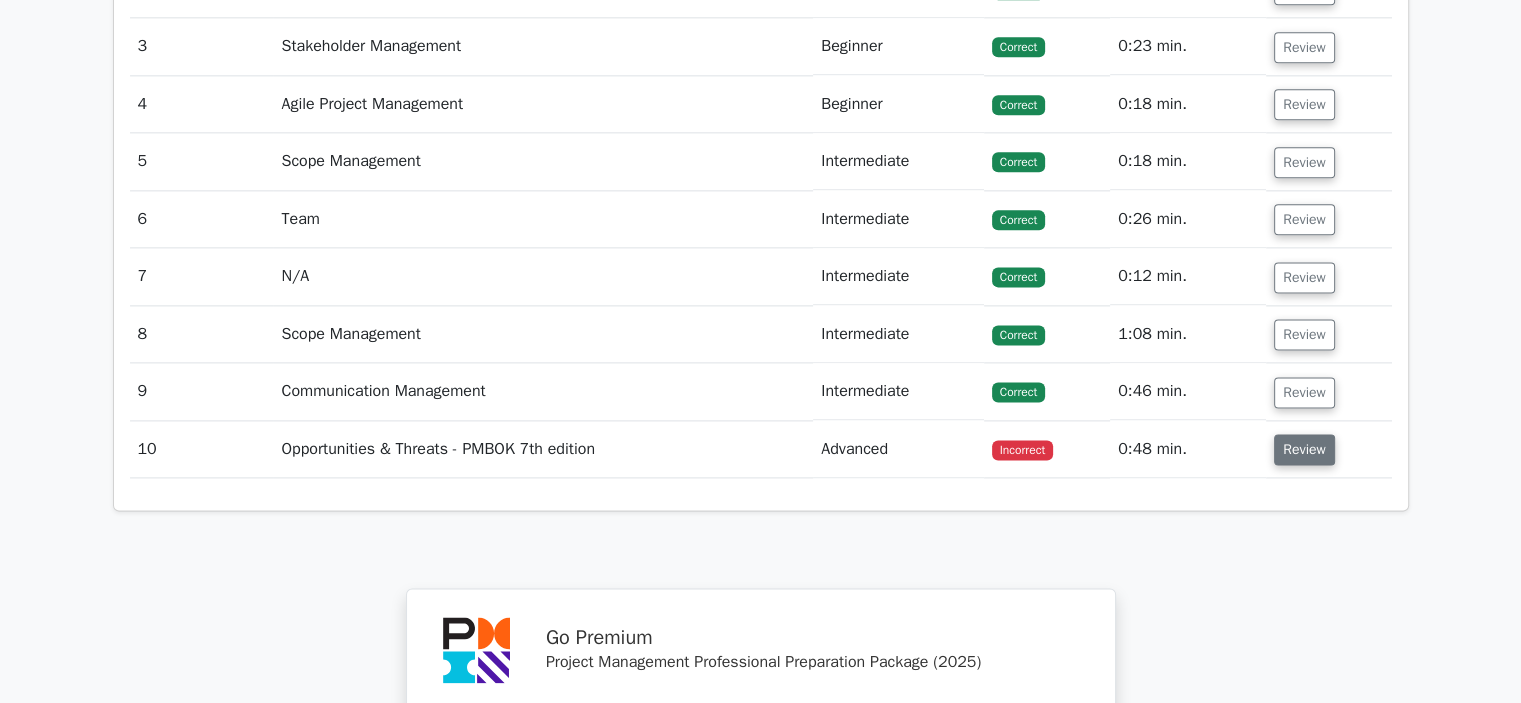 click on "Review" at bounding box center [1304, 449] 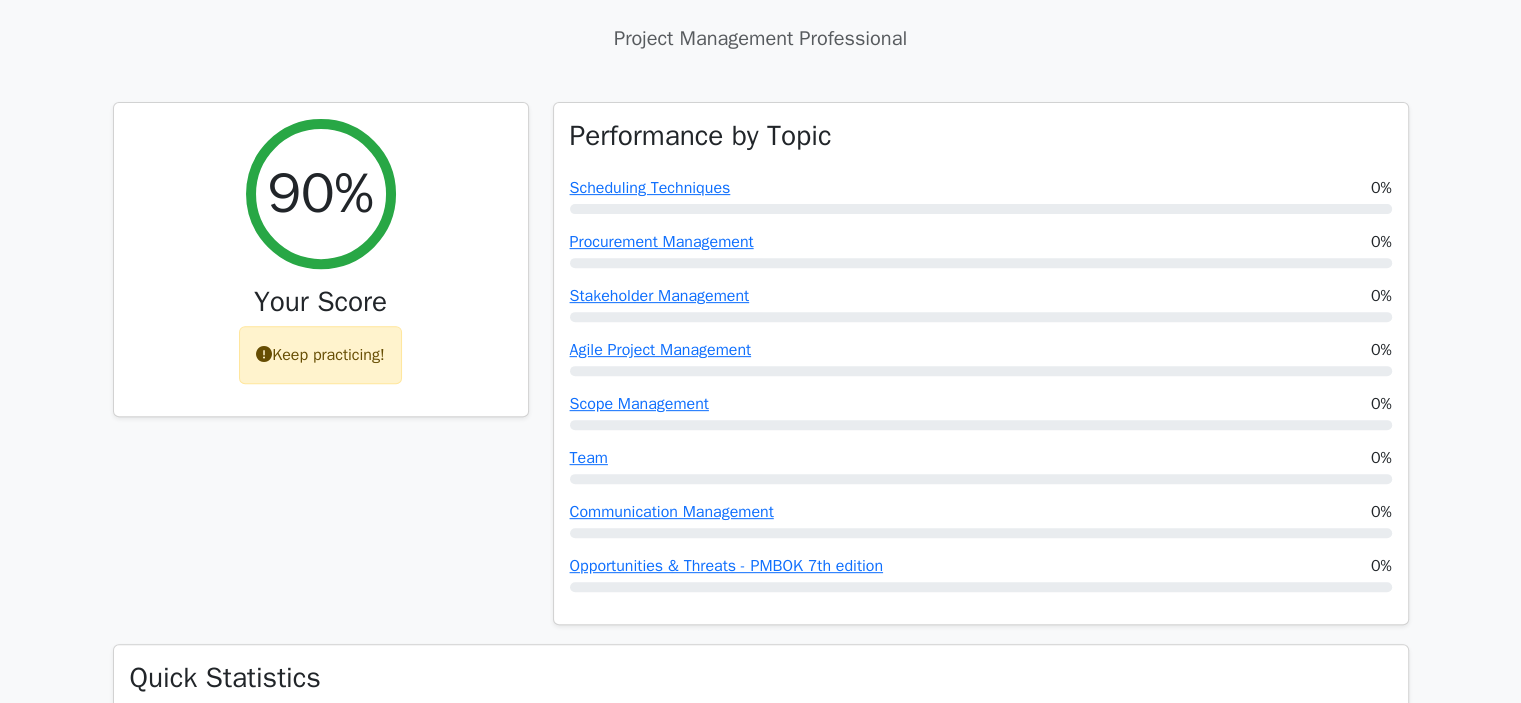scroll, scrollTop: 700, scrollLeft: 0, axis: vertical 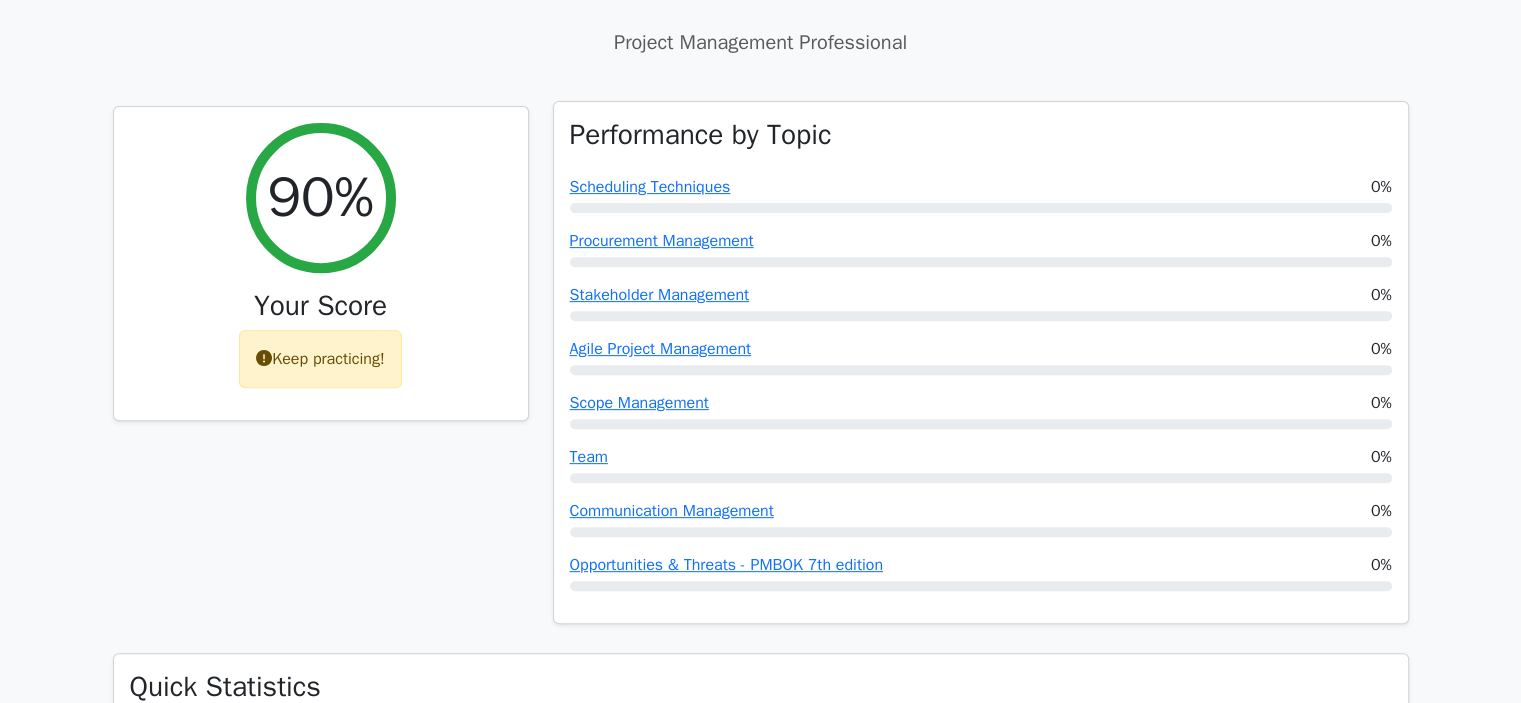 click on "Scheduling Techniques" at bounding box center (650, 187) 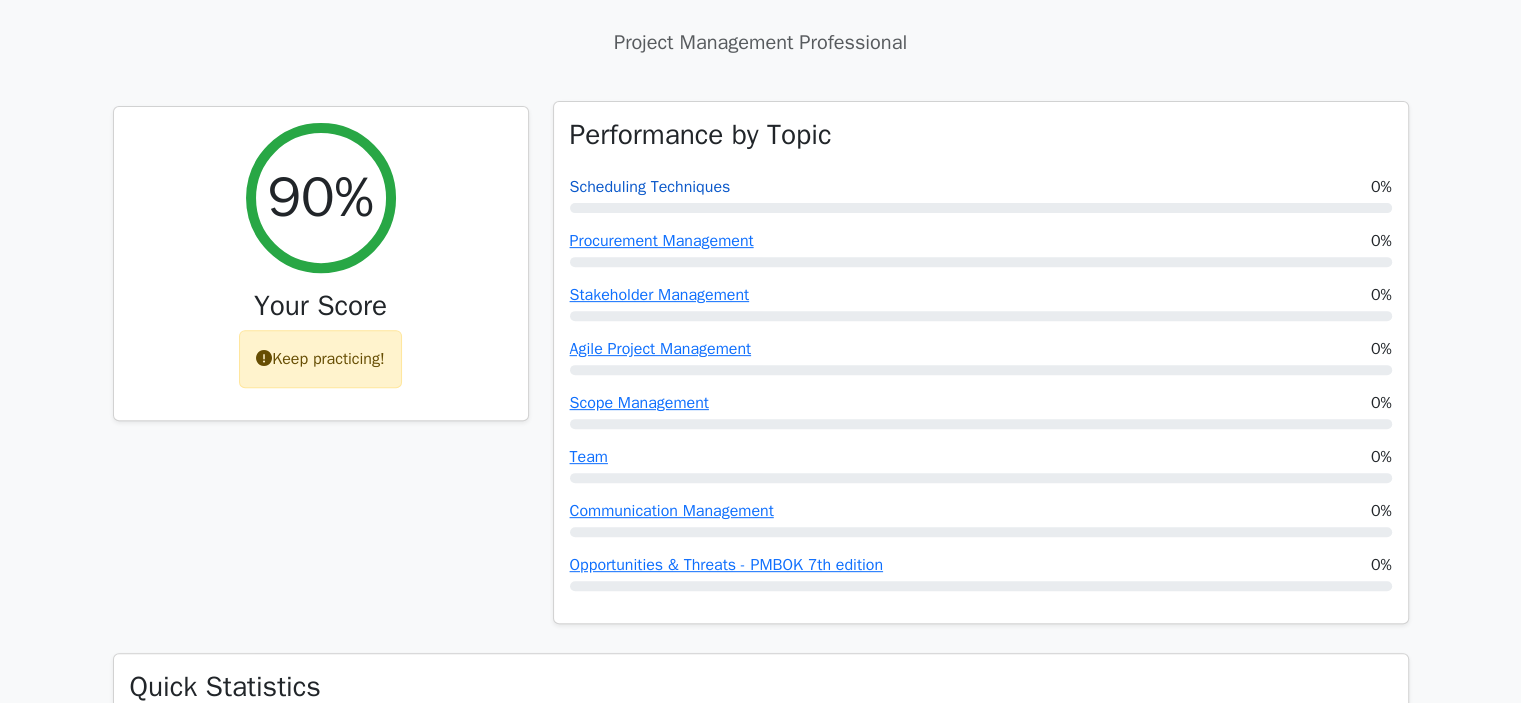 click on "Scheduling Techniques" at bounding box center (650, 187) 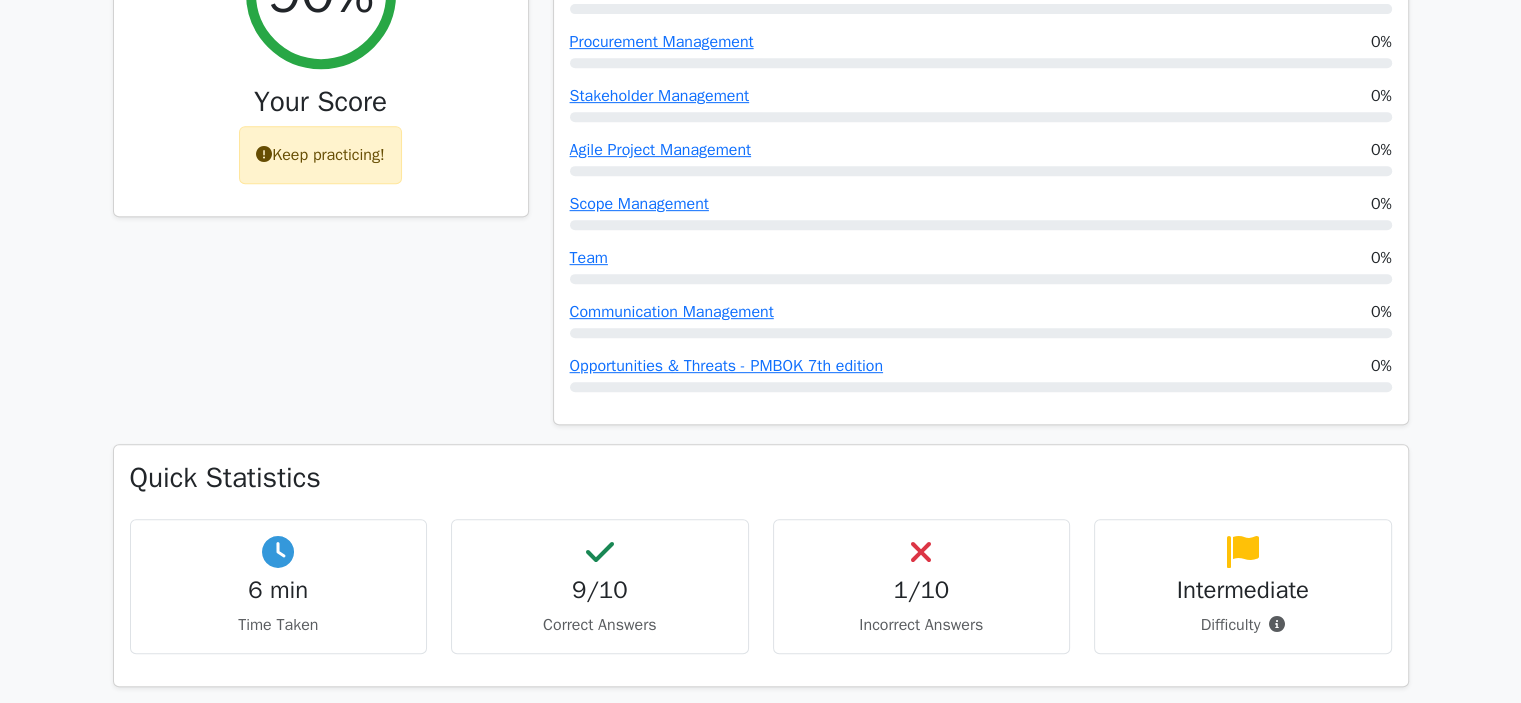 scroll, scrollTop: 900, scrollLeft: 0, axis: vertical 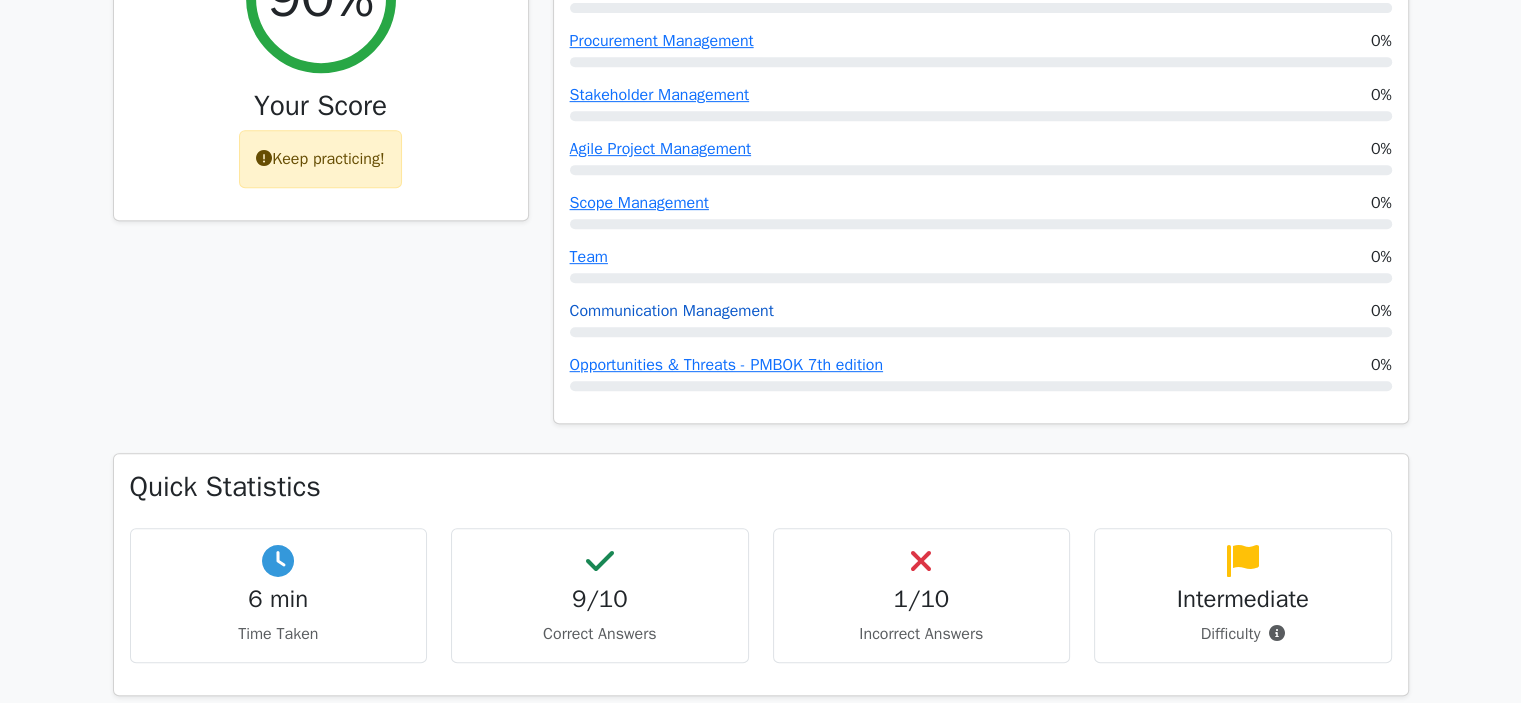 click on "Communication Management" at bounding box center [672, 311] 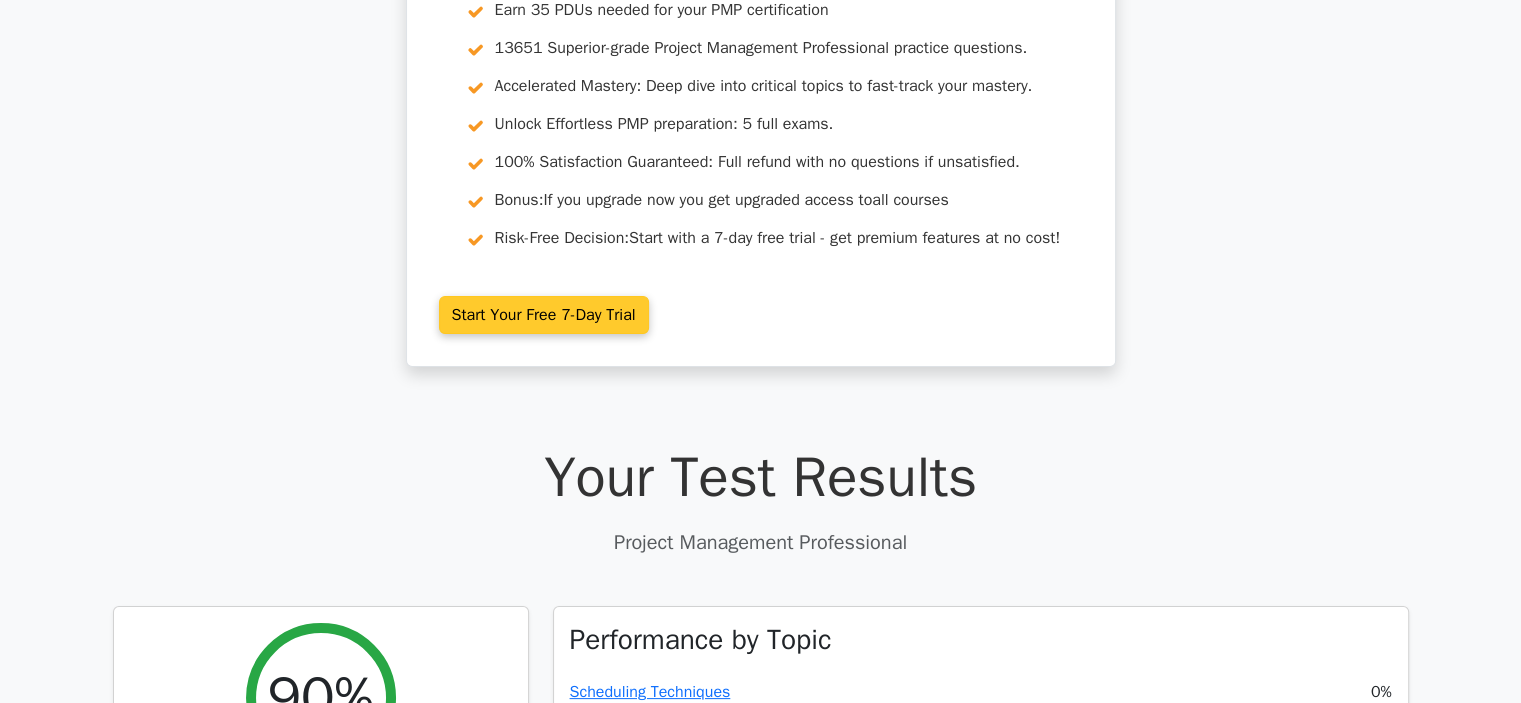 scroll, scrollTop: 0, scrollLeft: 0, axis: both 